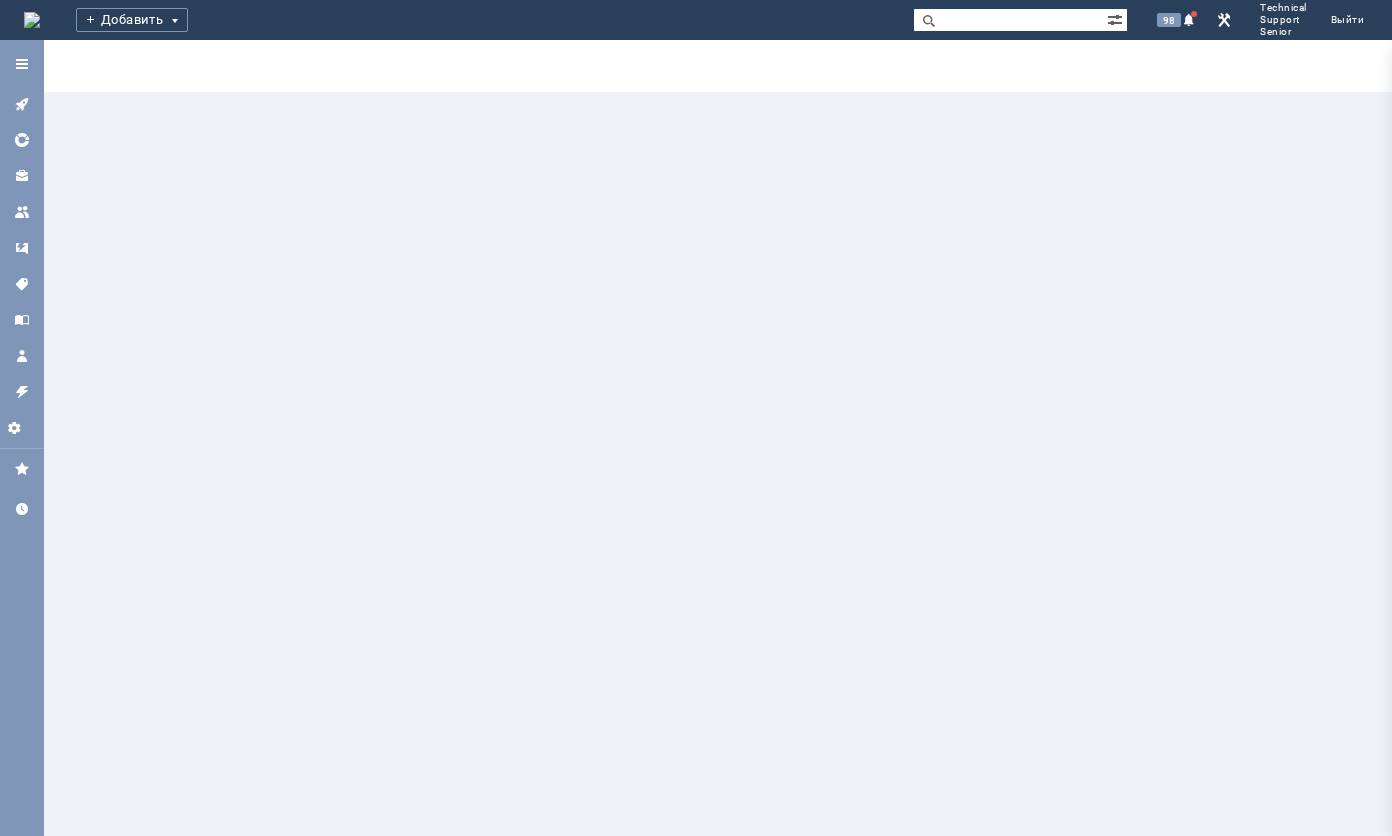 scroll, scrollTop: 0, scrollLeft: 0, axis: both 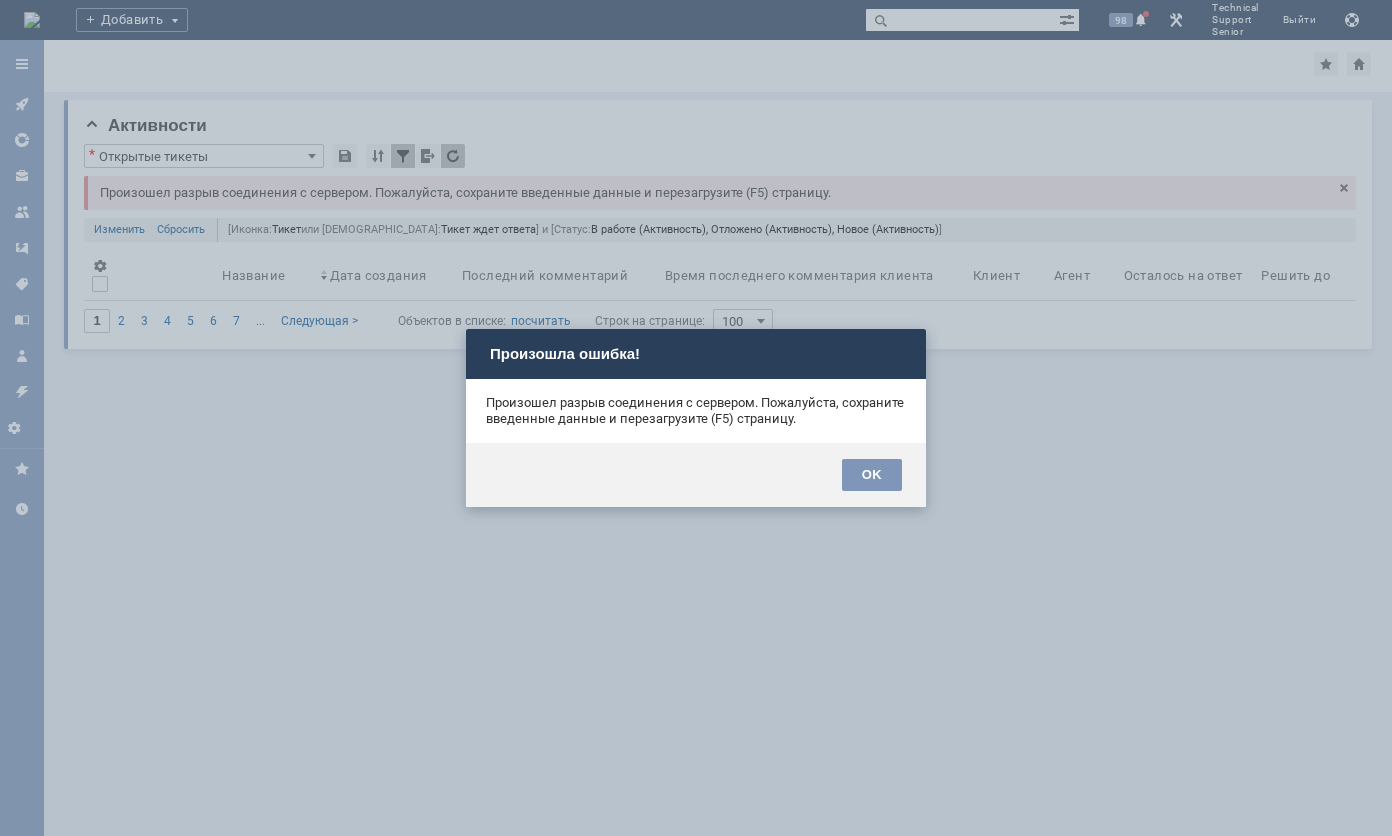 drag, startPoint x: 892, startPoint y: 477, endPoint x: 866, endPoint y: 479, distance: 26.076809 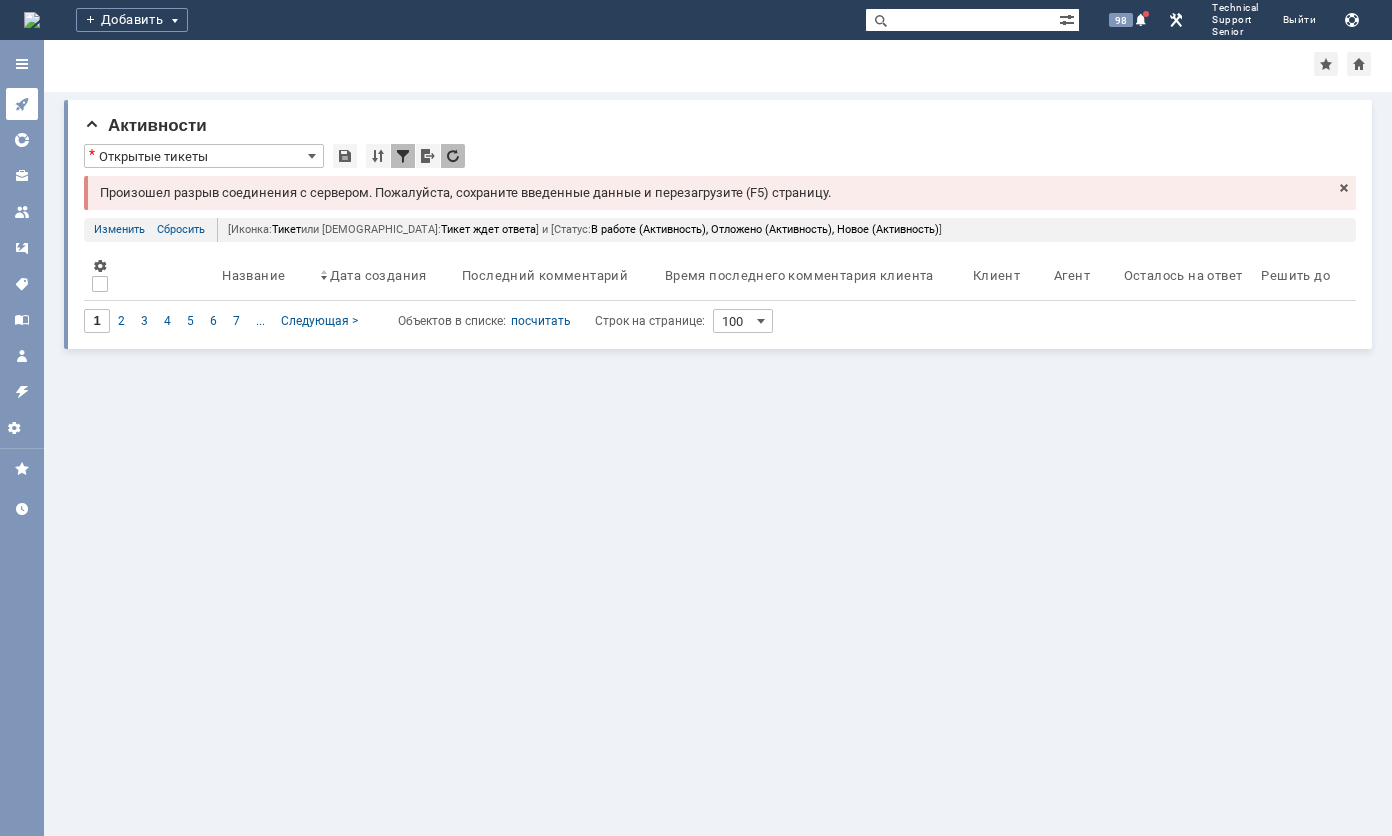 click at bounding box center [22, 104] 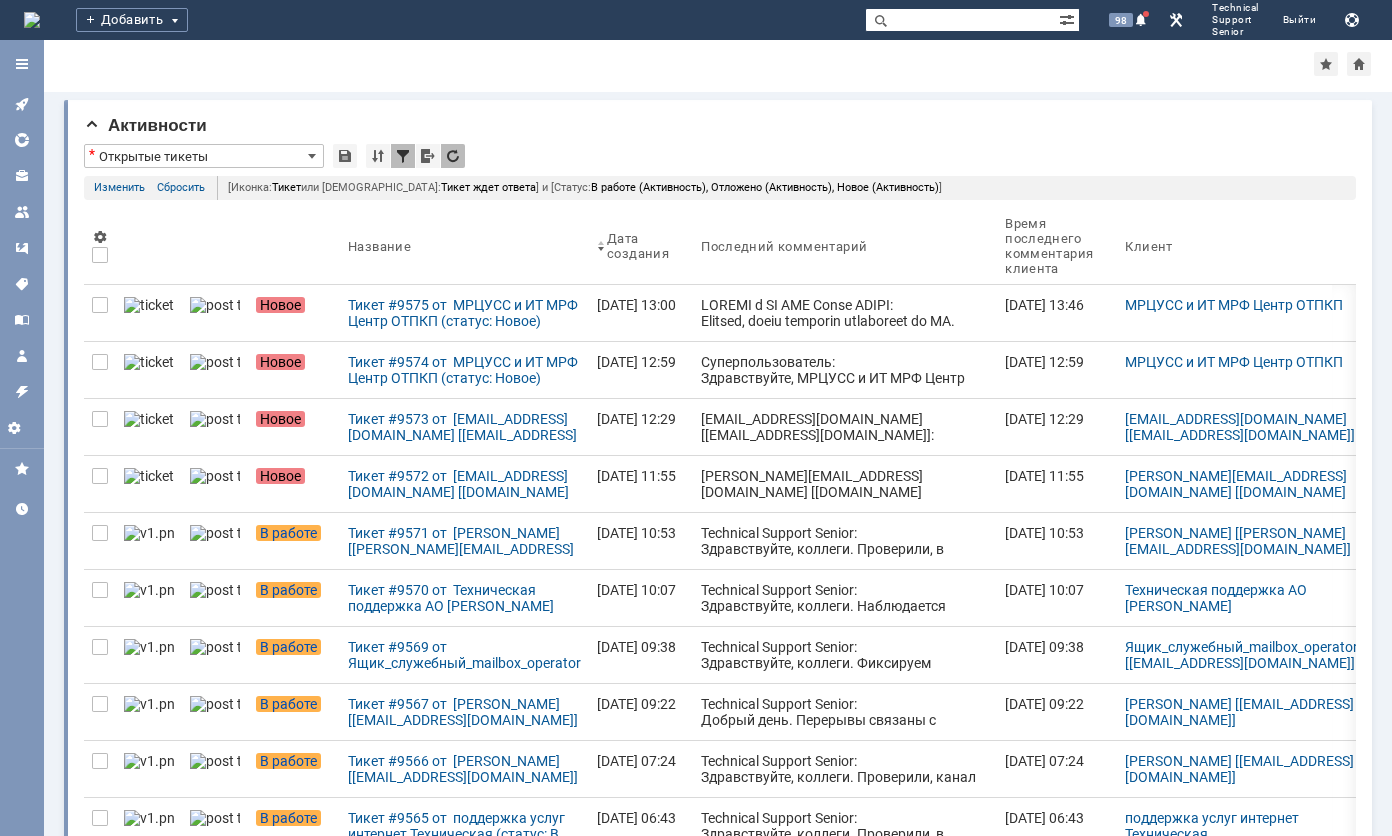 scroll, scrollTop: 0, scrollLeft: 0, axis: both 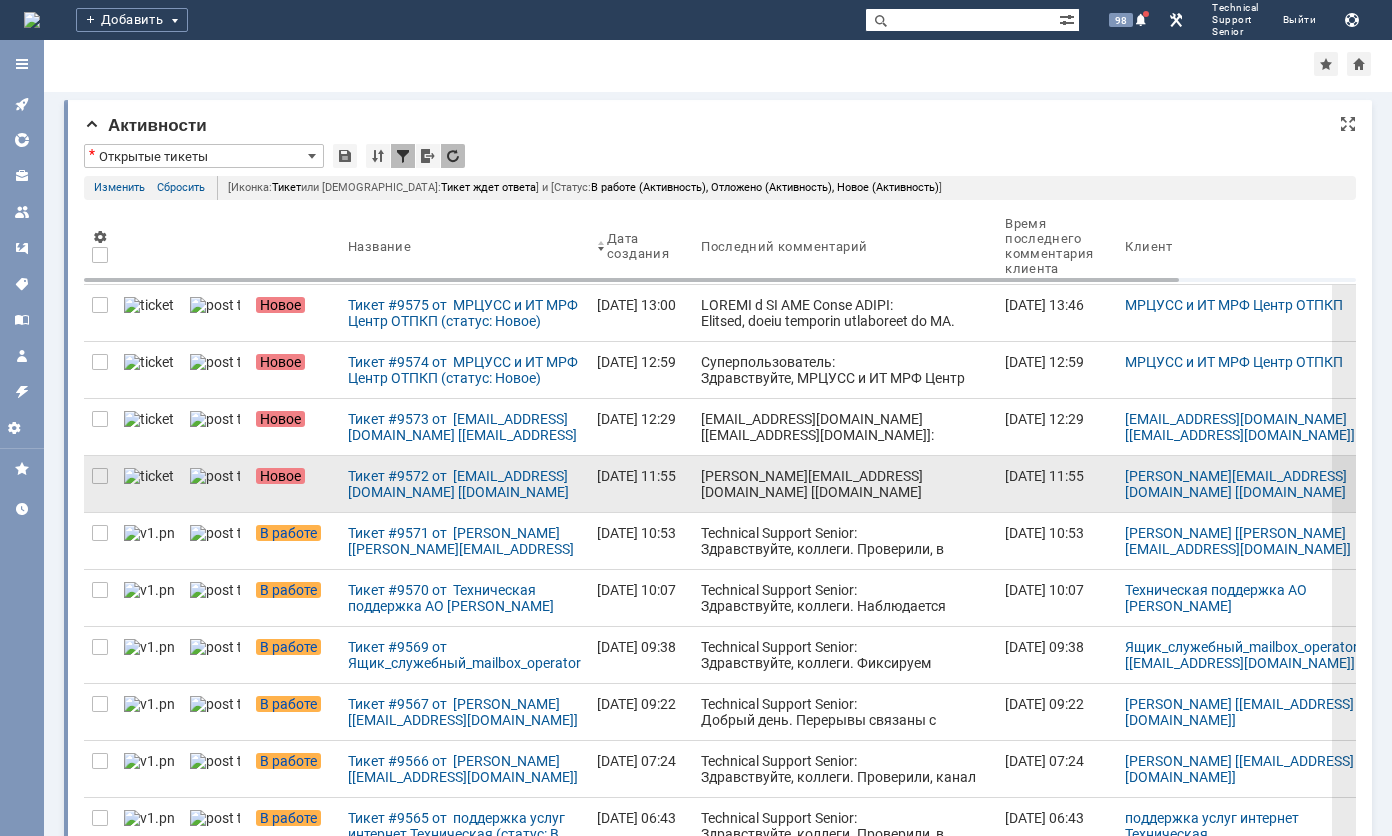 click on "[PERSON_NAME][EMAIL_ADDRESS][DOMAIN_NAME] [[DOMAIN_NAME][EMAIL_ADDRESS][DOMAIN_NAME]]:
Тема письма: Проверка работоспособности СО 4565 Текст письма: Добрый день [PERSON_NAME] ! Просьба проверить работоспособность канала СО 4565  влан 2617   С Уважением [PERSON_NAME] проект- инженер Группы управления по клиентским подключениям  г.[GEOGRAPHIC_DATA] e-mail: [EMAIL_ADDRESS][DOMAIN_NAME] тел.[PHONE_NUMBER](раб. моб.) тел. [PHONE_NUMBER] ( лич. моб.) раб. [PHONE_NUMBER] (доб. 43112) Филиал "[GEOGRAPHIC_DATA] и [PERSON_NAME][GEOGRAPHIC_DATA]" Акционерного общества "Эр-Телеком Холдинг" в городе [GEOGRAPHIC_DATA]" at bounding box center [845, 620] 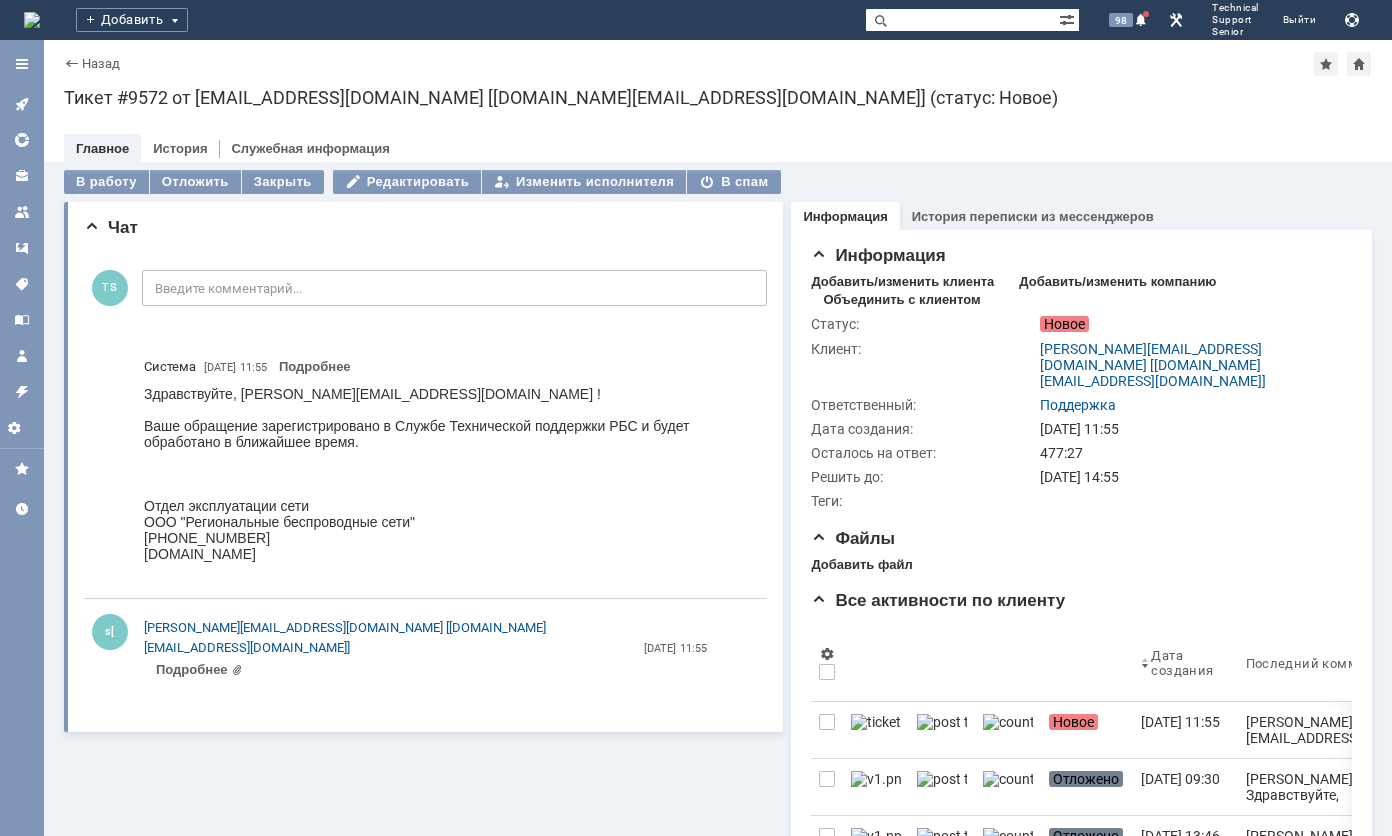 scroll, scrollTop: 0, scrollLeft: 0, axis: both 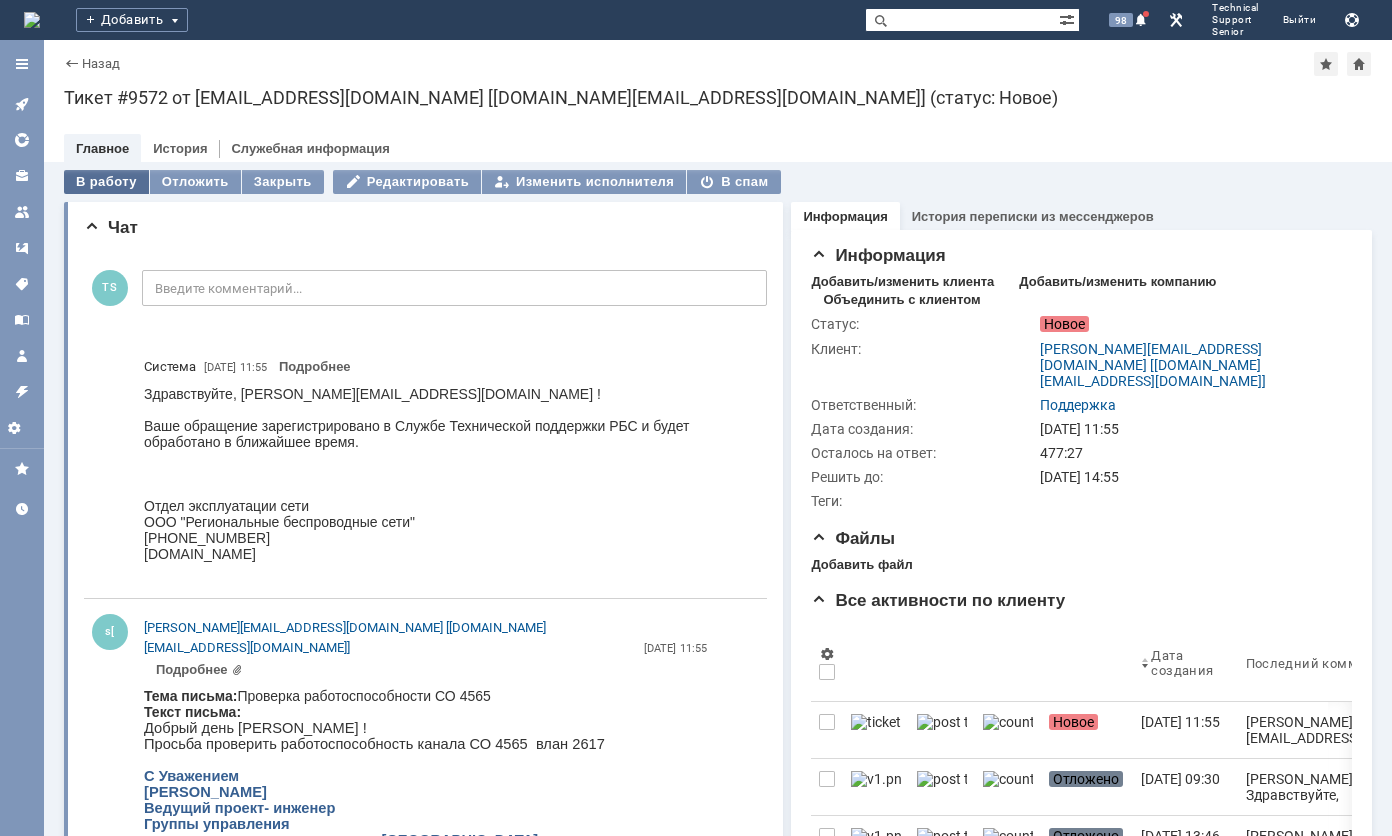 click on "В работу" at bounding box center [106, 182] 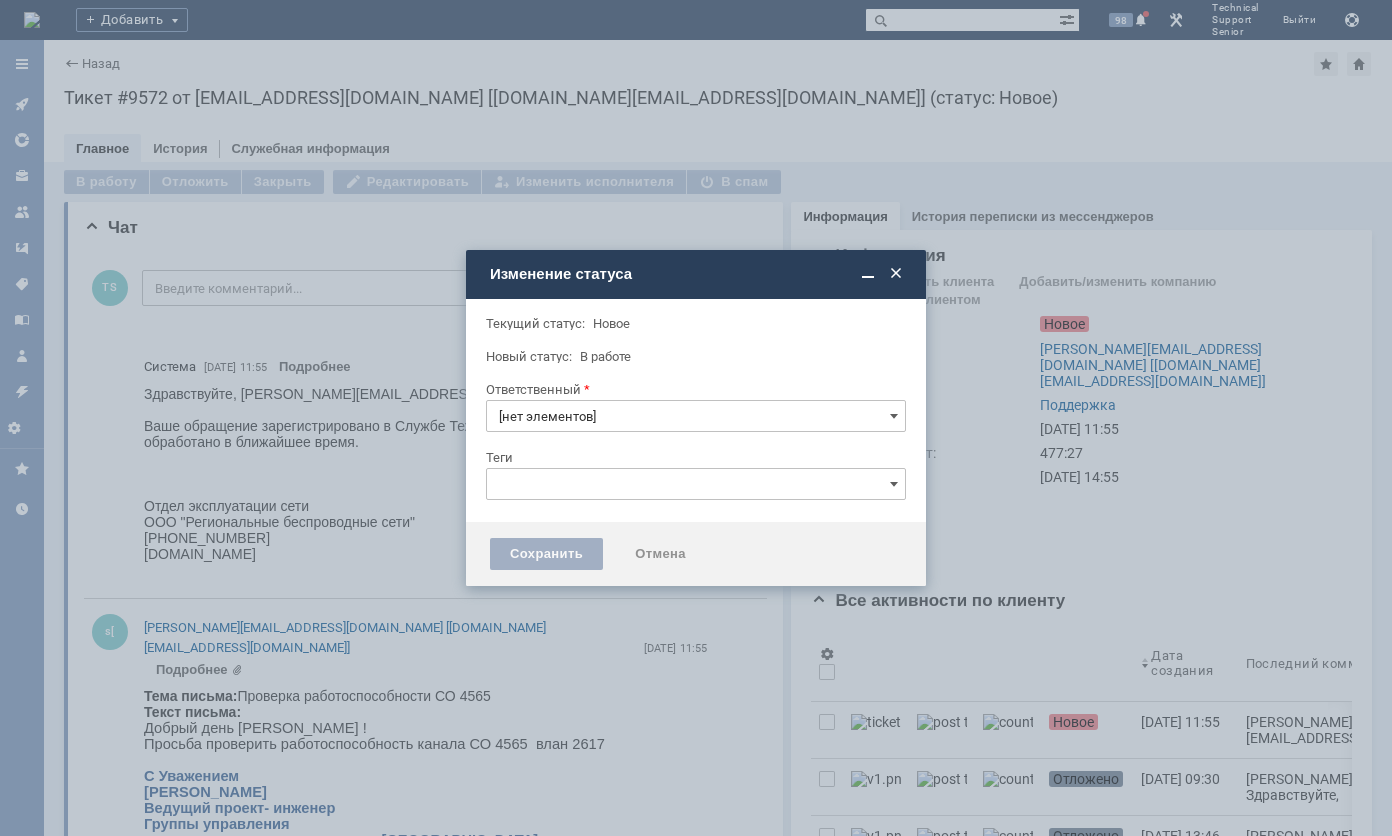 click on "Сохранить" at bounding box center (546, 554) 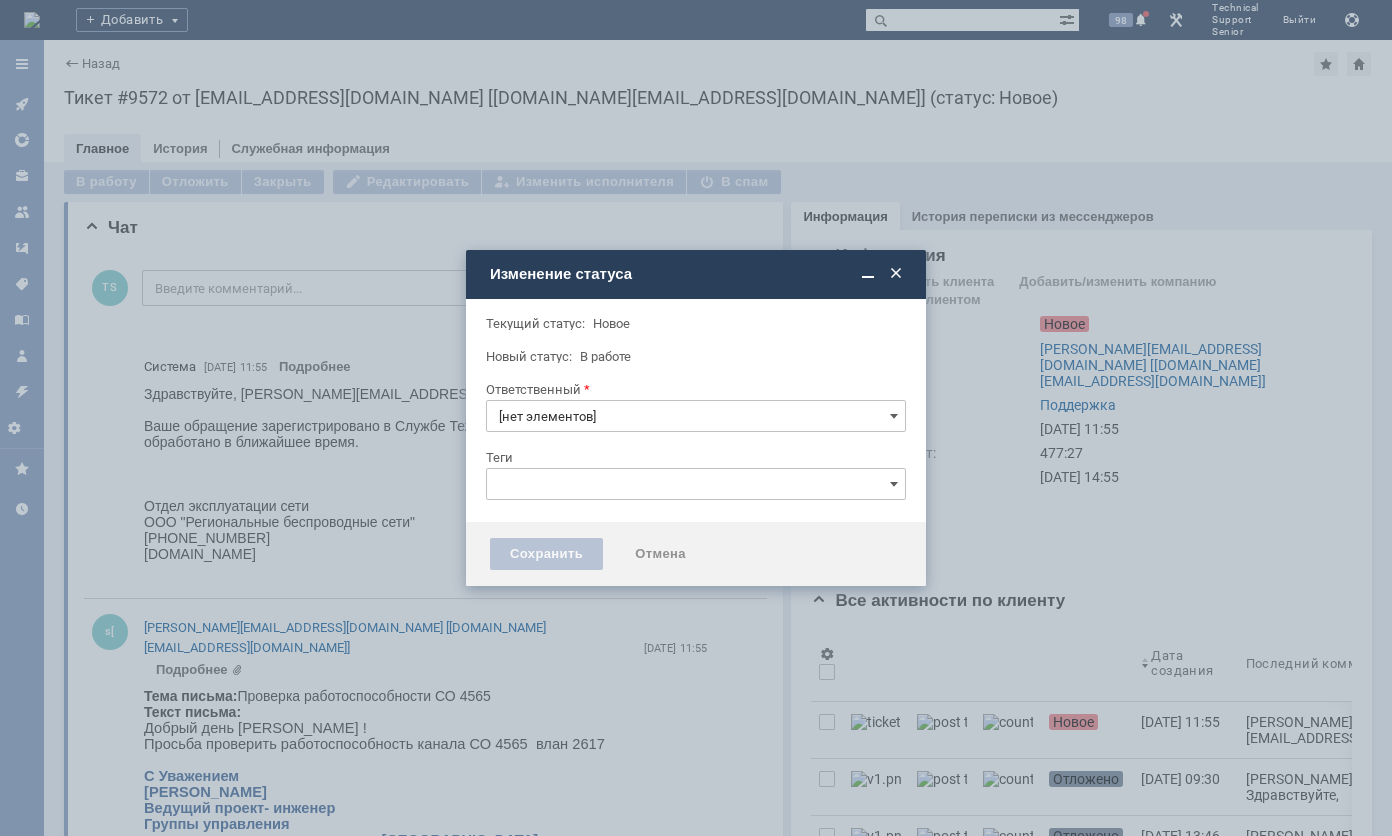 type on "Поддержка" 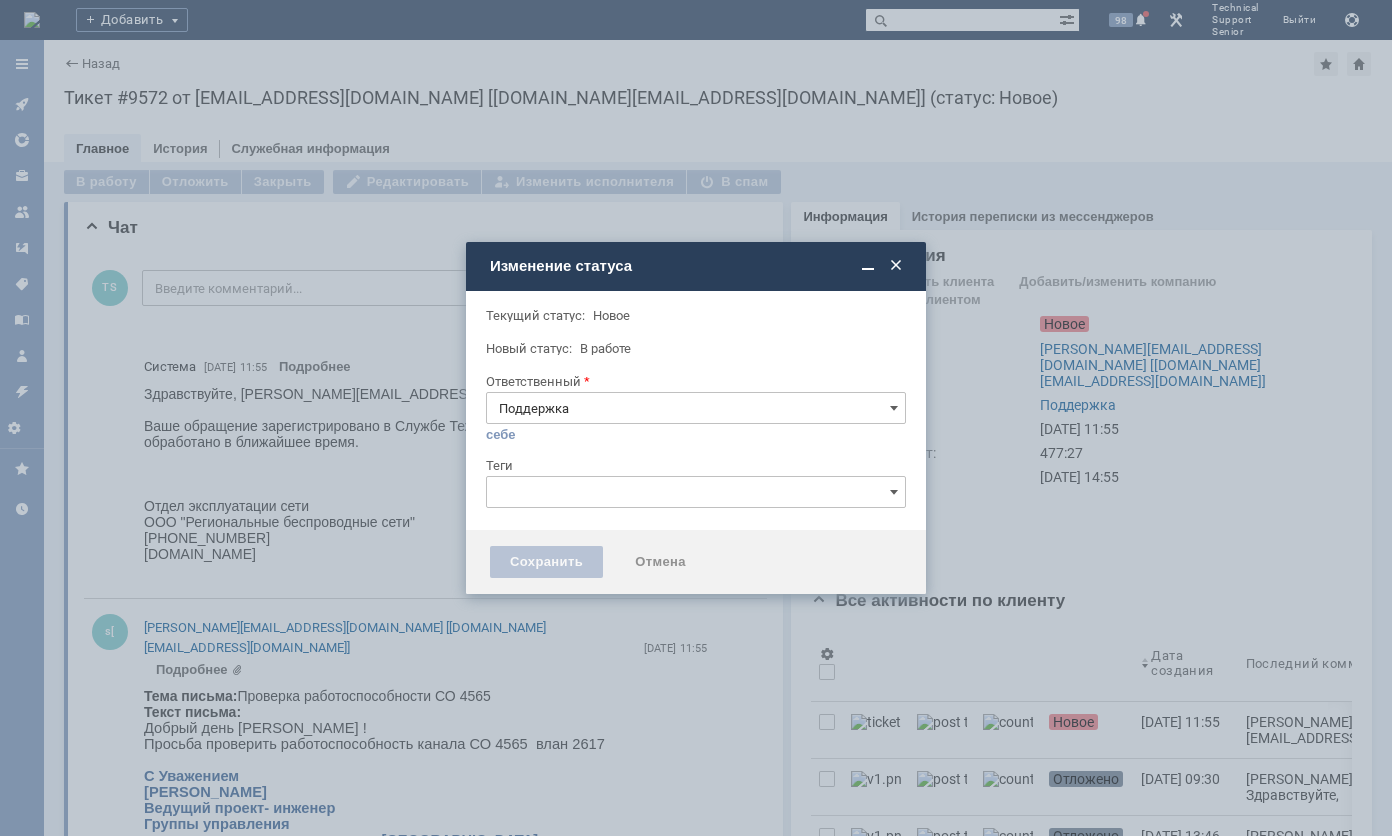 type 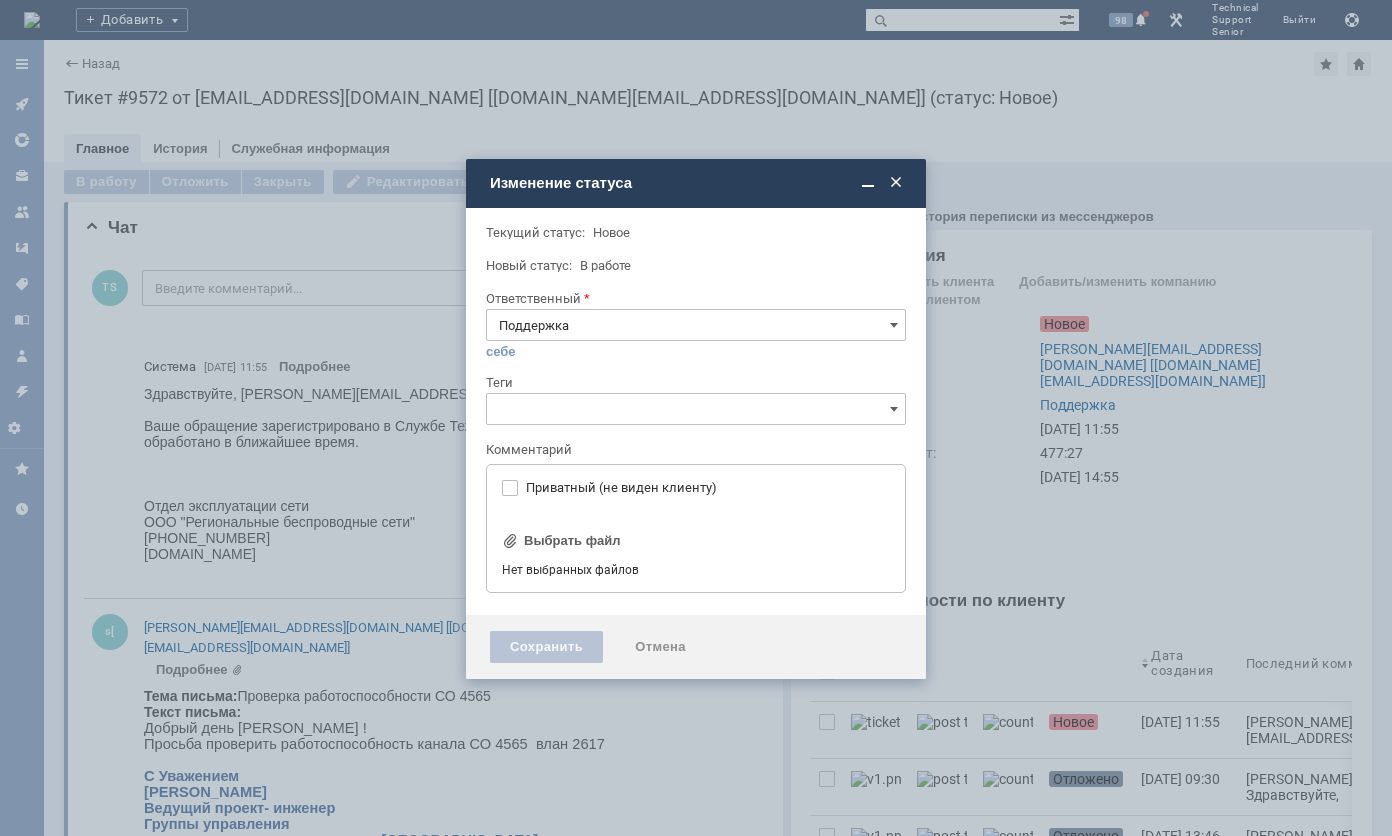 type on "[не указано]" 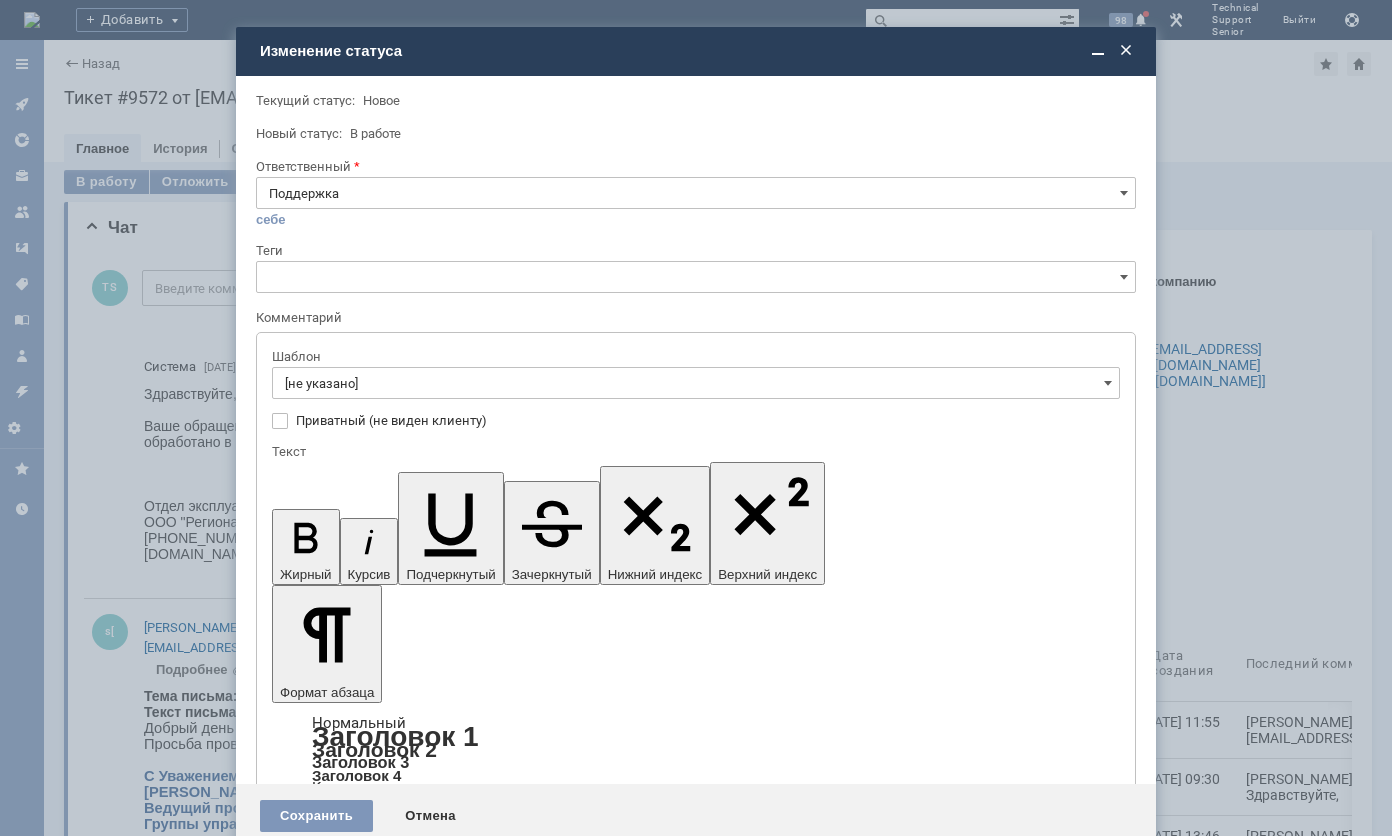 scroll, scrollTop: 0, scrollLeft: 0, axis: both 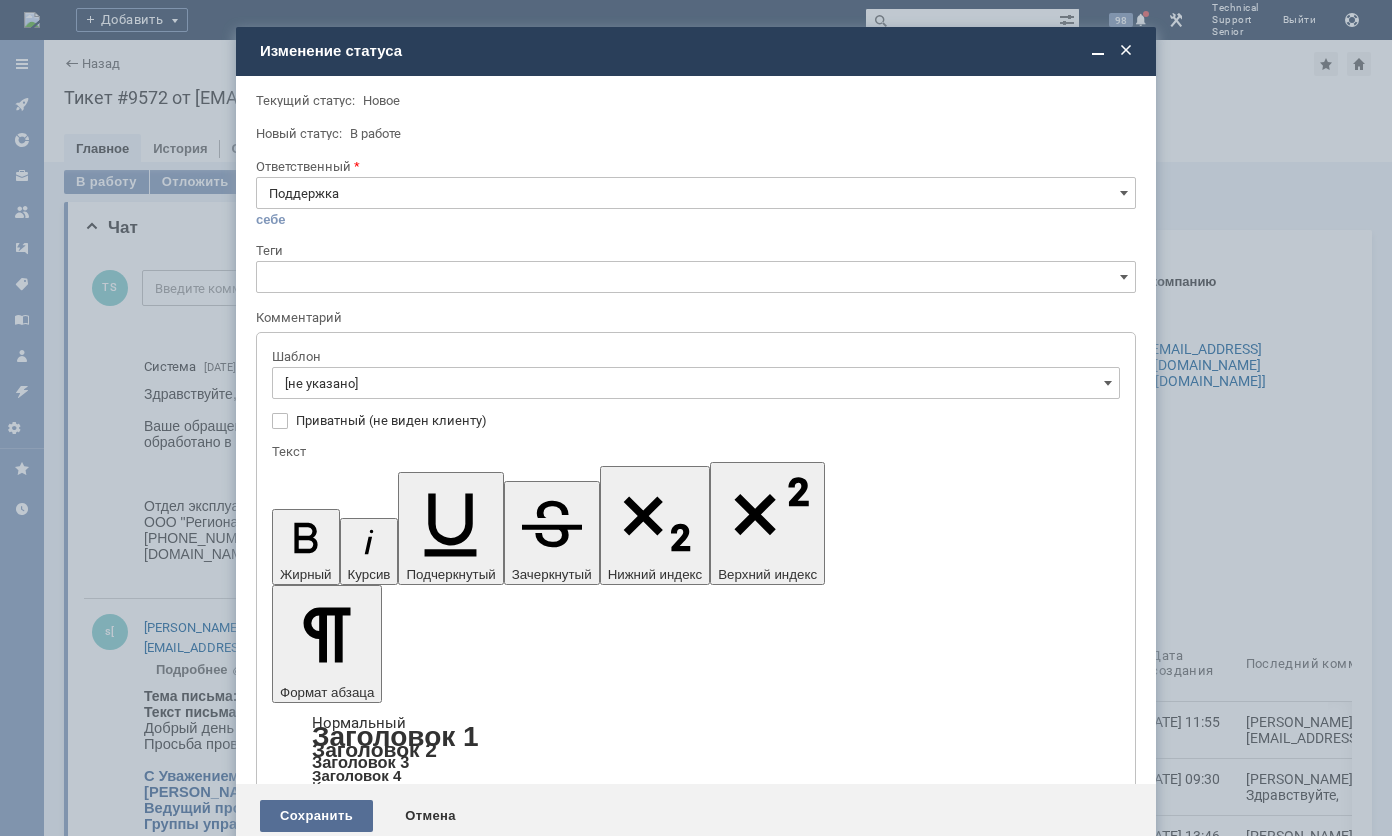 click on "Сохранить" at bounding box center [316, 816] 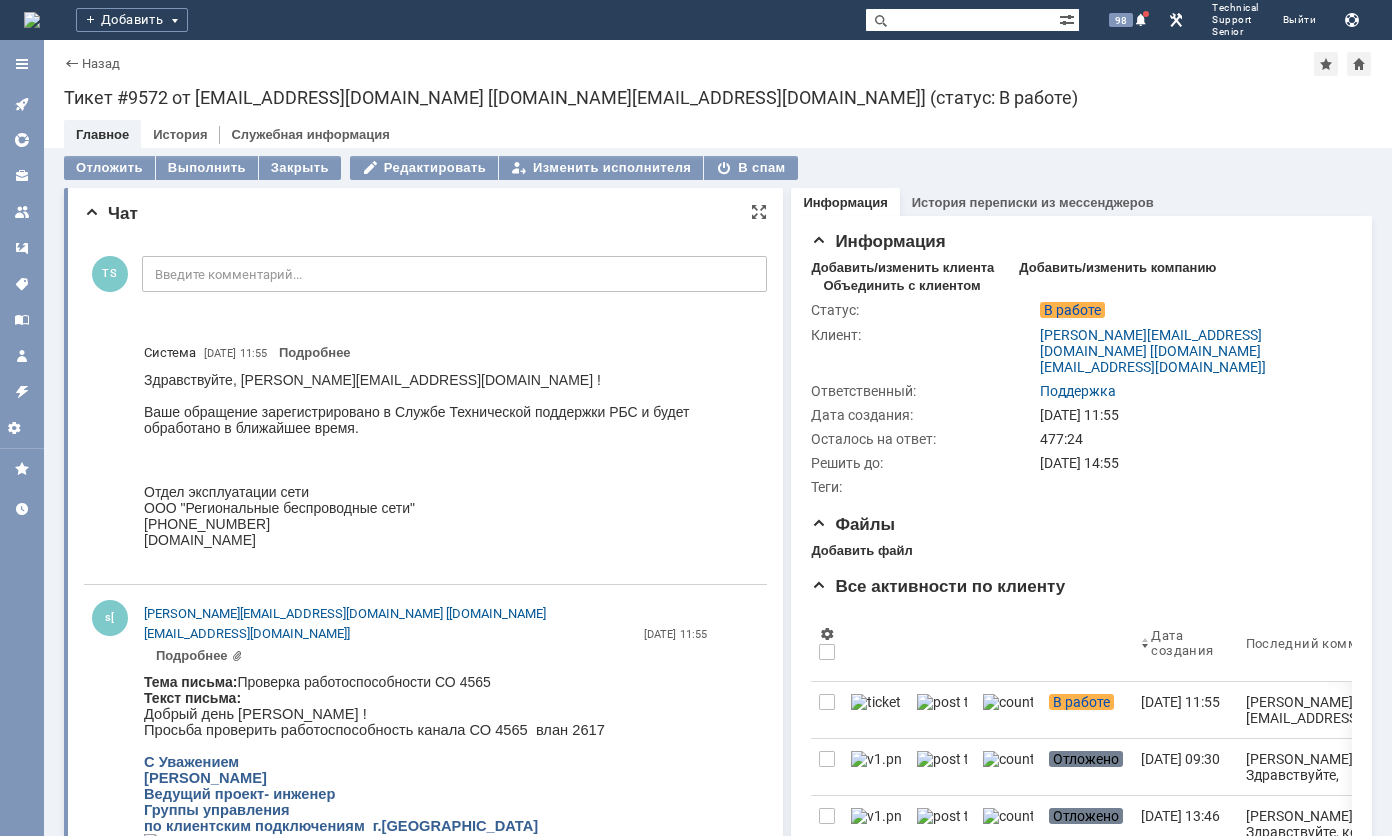 scroll, scrollTop: 0, scrollLeft: 0, axis: both 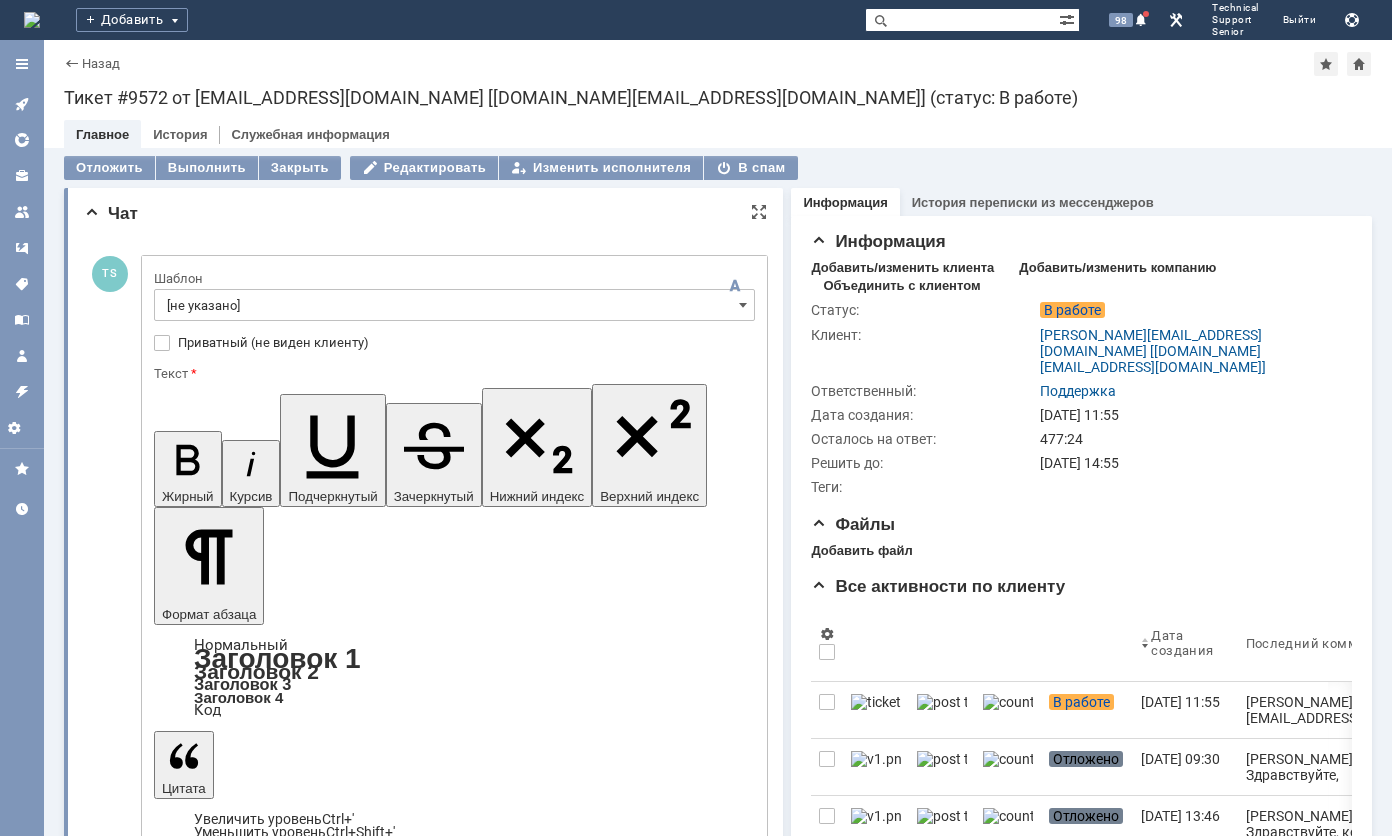 type 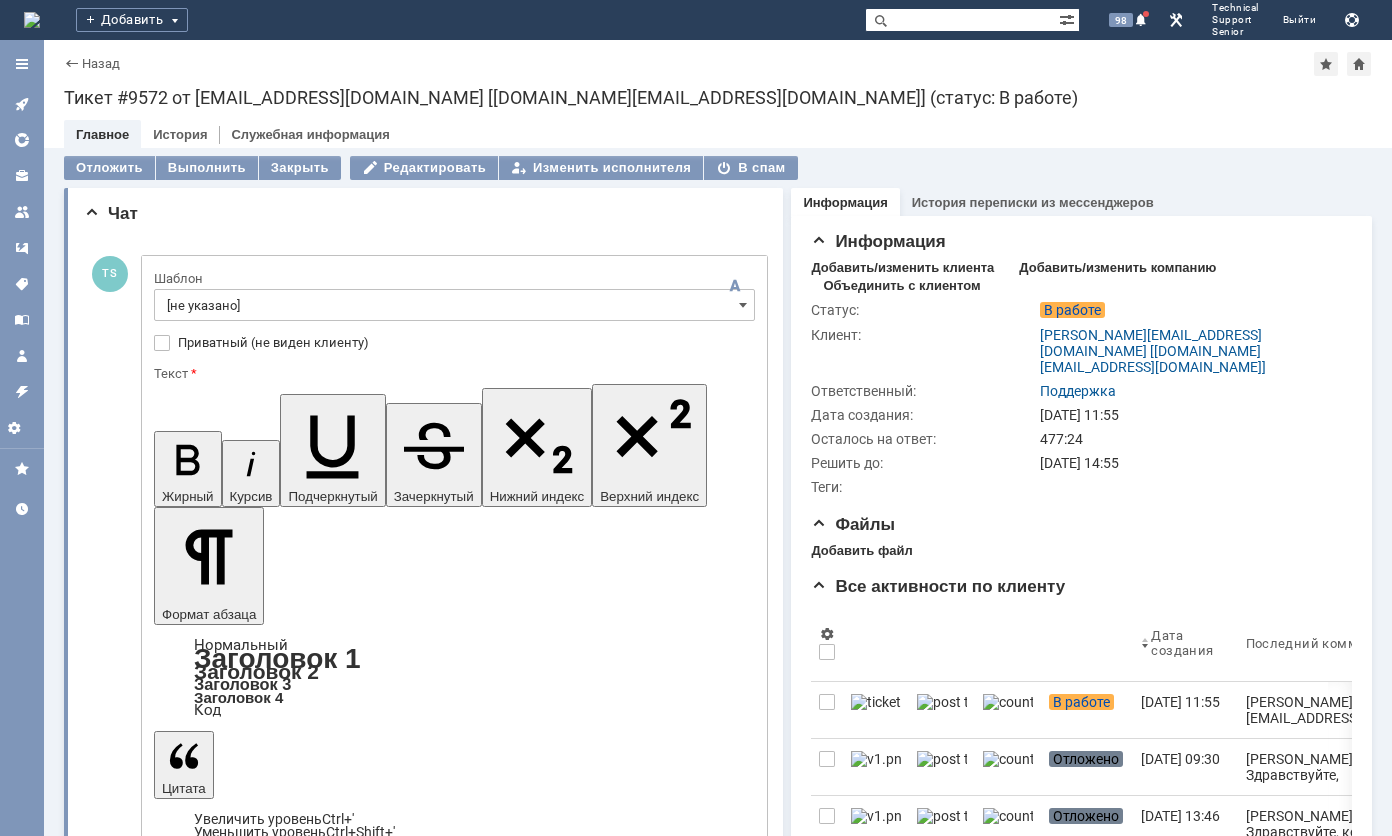 click on "Отправить" at bounding box center [206, 5036] 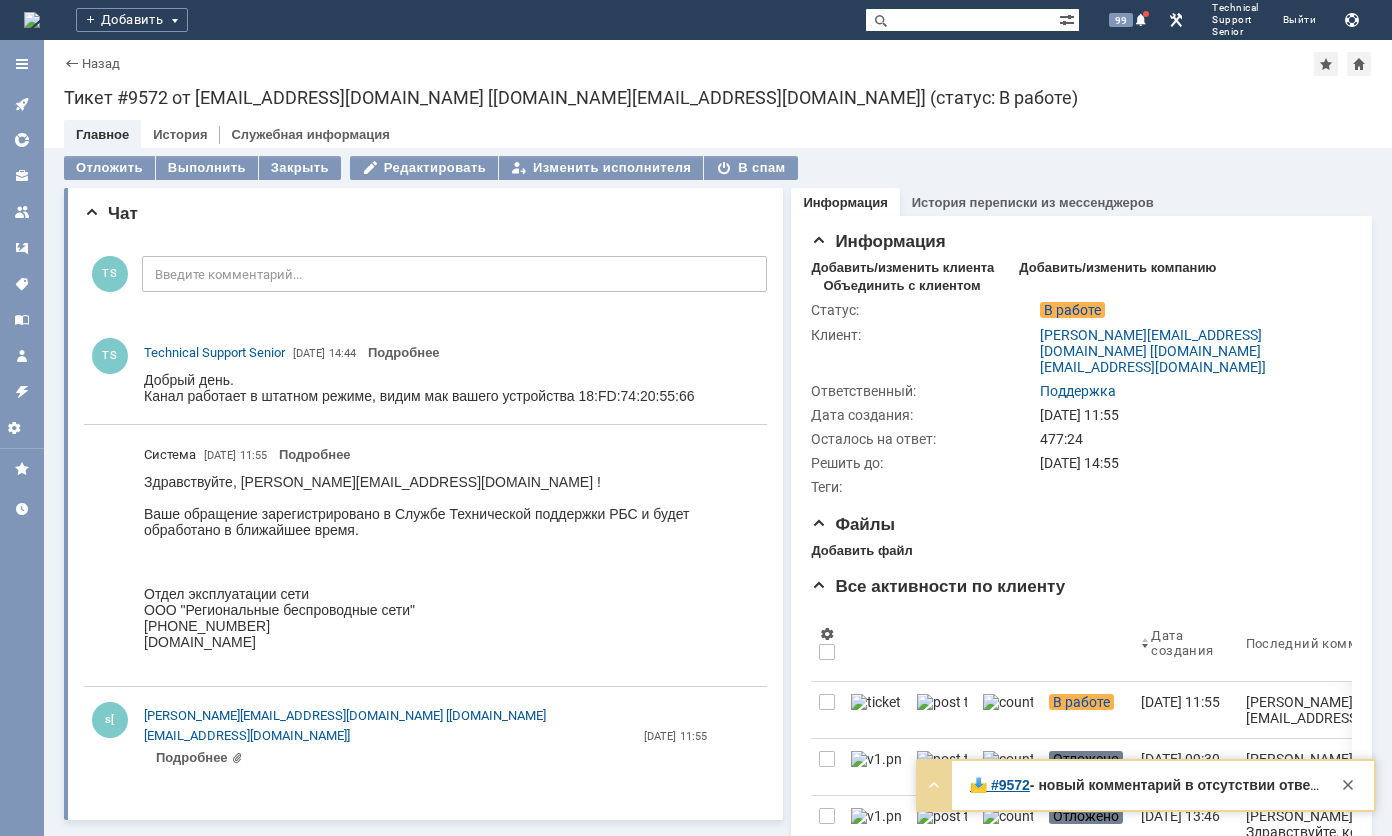 scroll, scrollTop: 0, scrollLeft: 0, axis: both 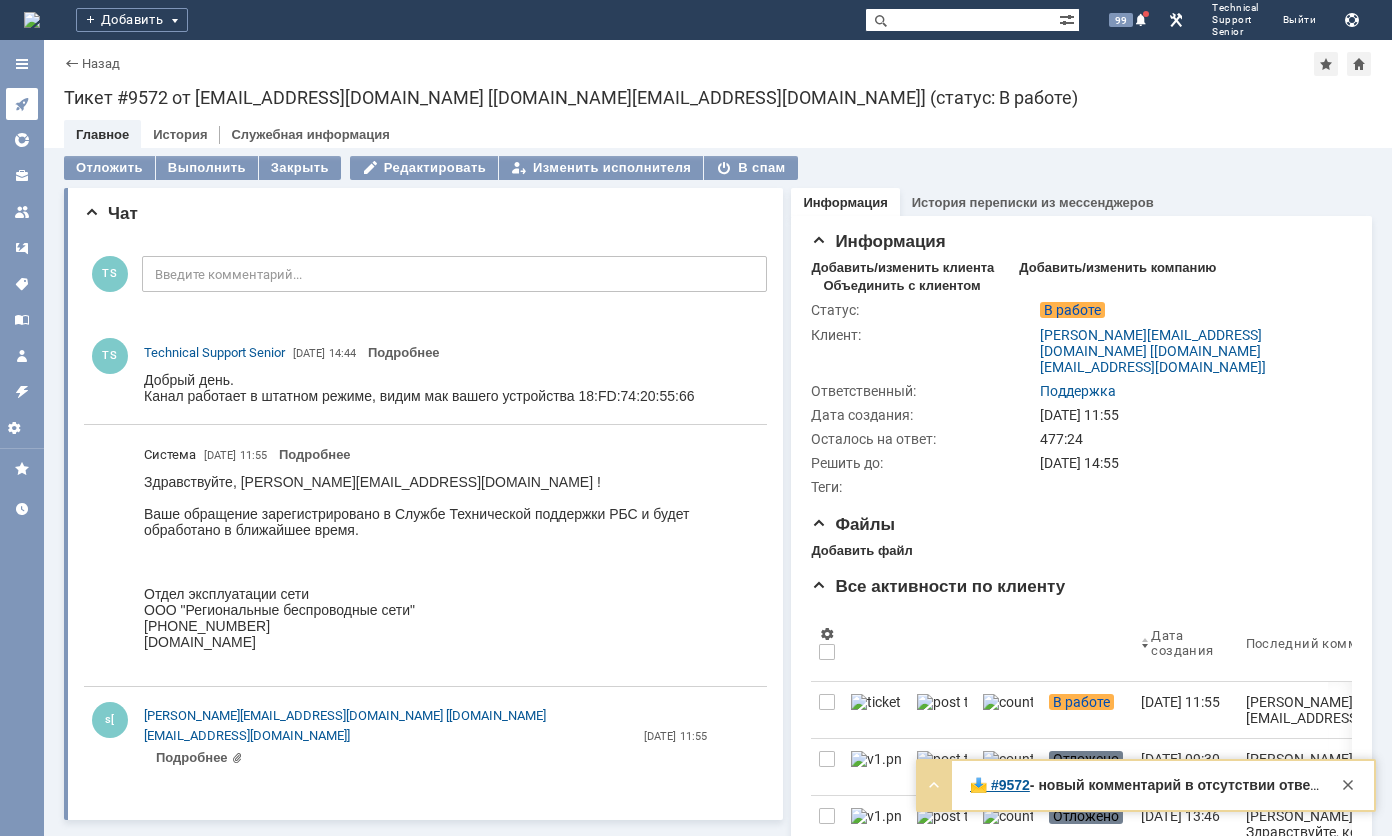 click 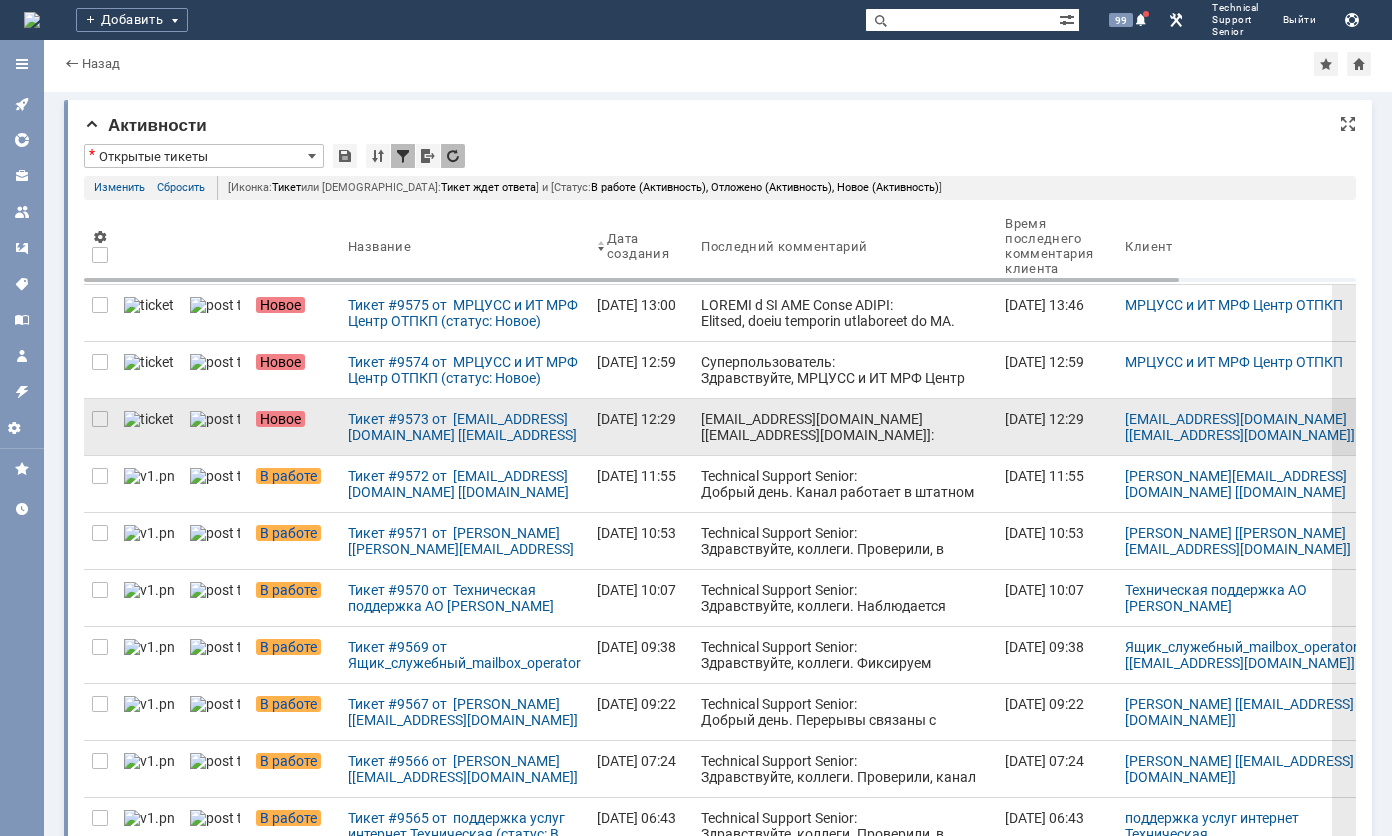 click on "[EMAIL_ADDRESS][DOMAIN_NAME] [[EMAIL_ADDRESS][DOMAIN_NAME]]:
Тема письма: ТТК(ТТ 3367043) ЦУСС ЗАПАДID RFO Текст письма: Уважаемые коллеги! Информируем Вас о том, что было зафиксировано прерывание в предоставлении услуги по заказу 27 [STREET_ADDRESS][PERSON_NAME]7 ММТС-9   Ст. МЦД [PERSON_NAME]     Аптайи не сброшен    в период с [DATE] 11:35 до [DATE] 12:12(UTC+3). Просим Вас сообщить причины перерыва сервиса и предоставить RFO в соответствии с приложением к Договору о Качестве услуг. Со стороны ТТК по данной проблеме открыт ЛРП 3367043. ---------------------------------------- ----------------------------------------" at bounding box center [845, 611] 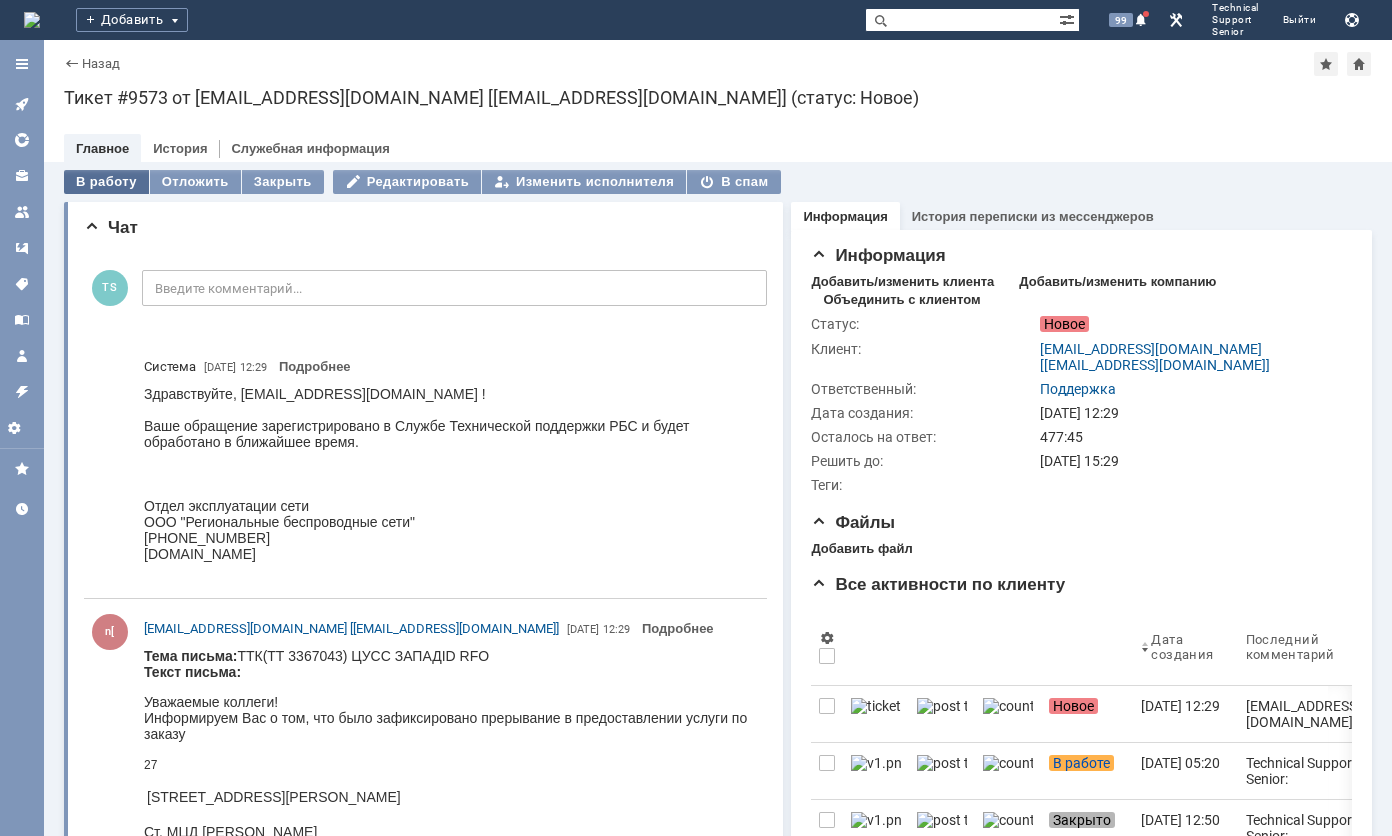 scroll, scrollTop: 0, scrollLeft: 0, axis: both 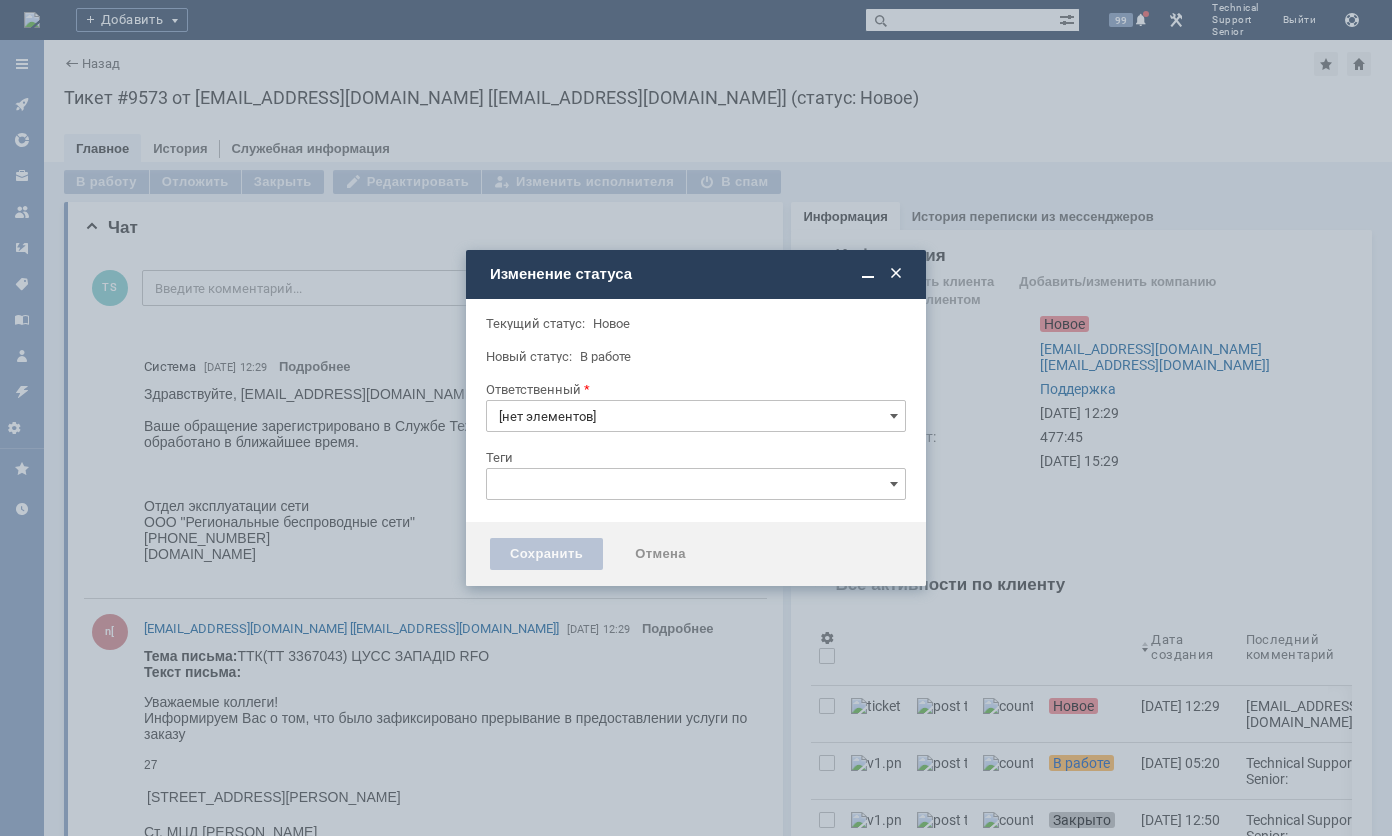type on "Поддержка" 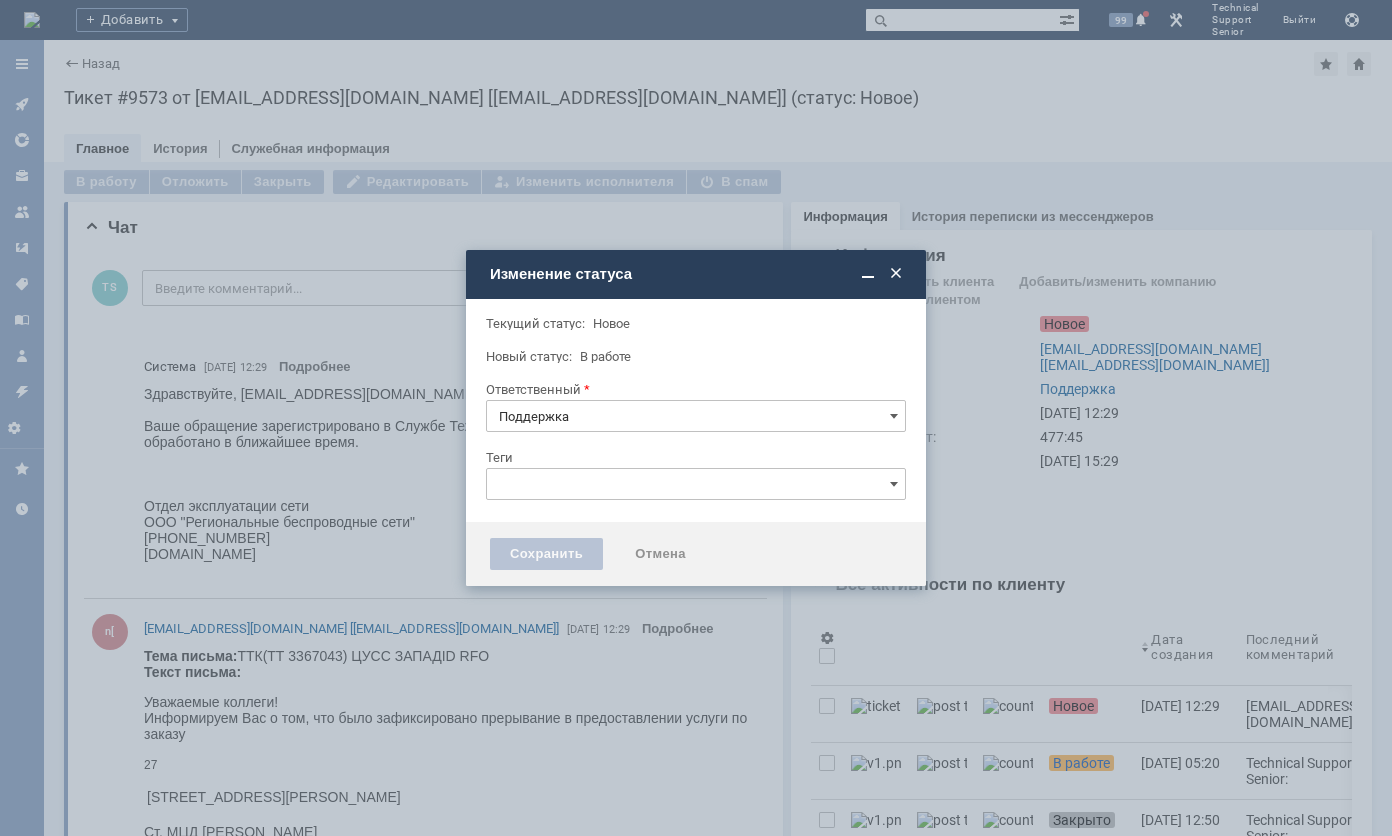 type 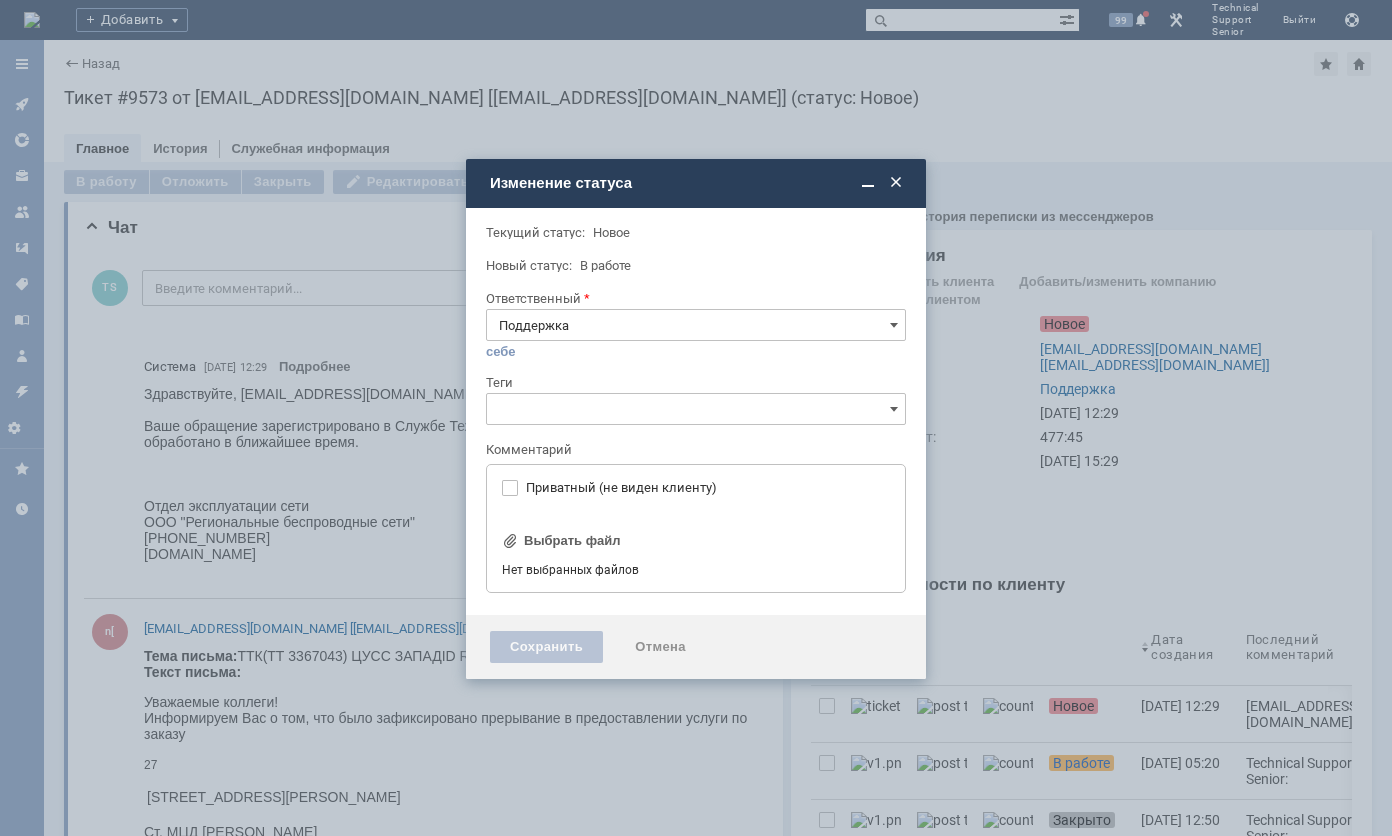 type on "[не указано]" 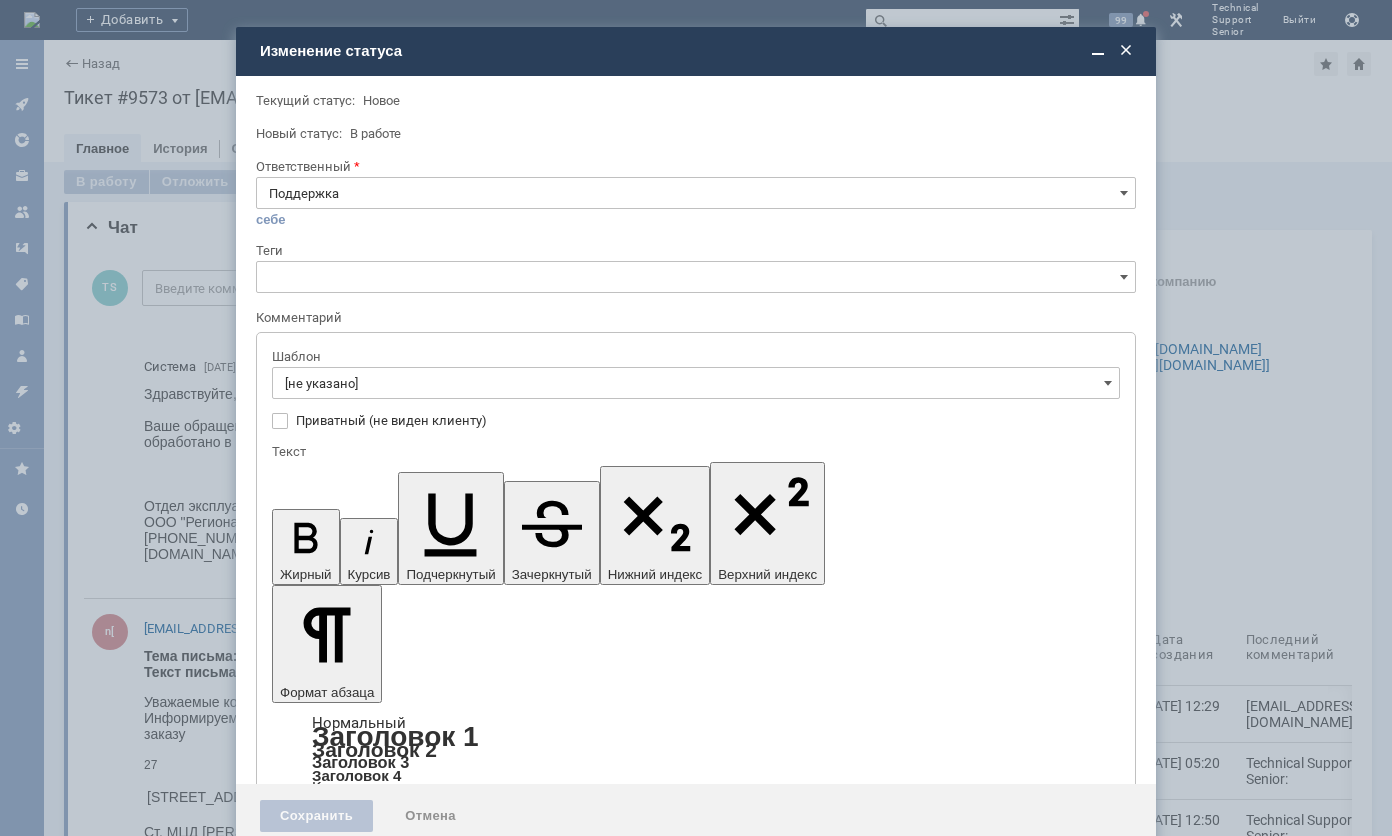scroll, scrollTop: 0, scrollLeft: 0, axis: both 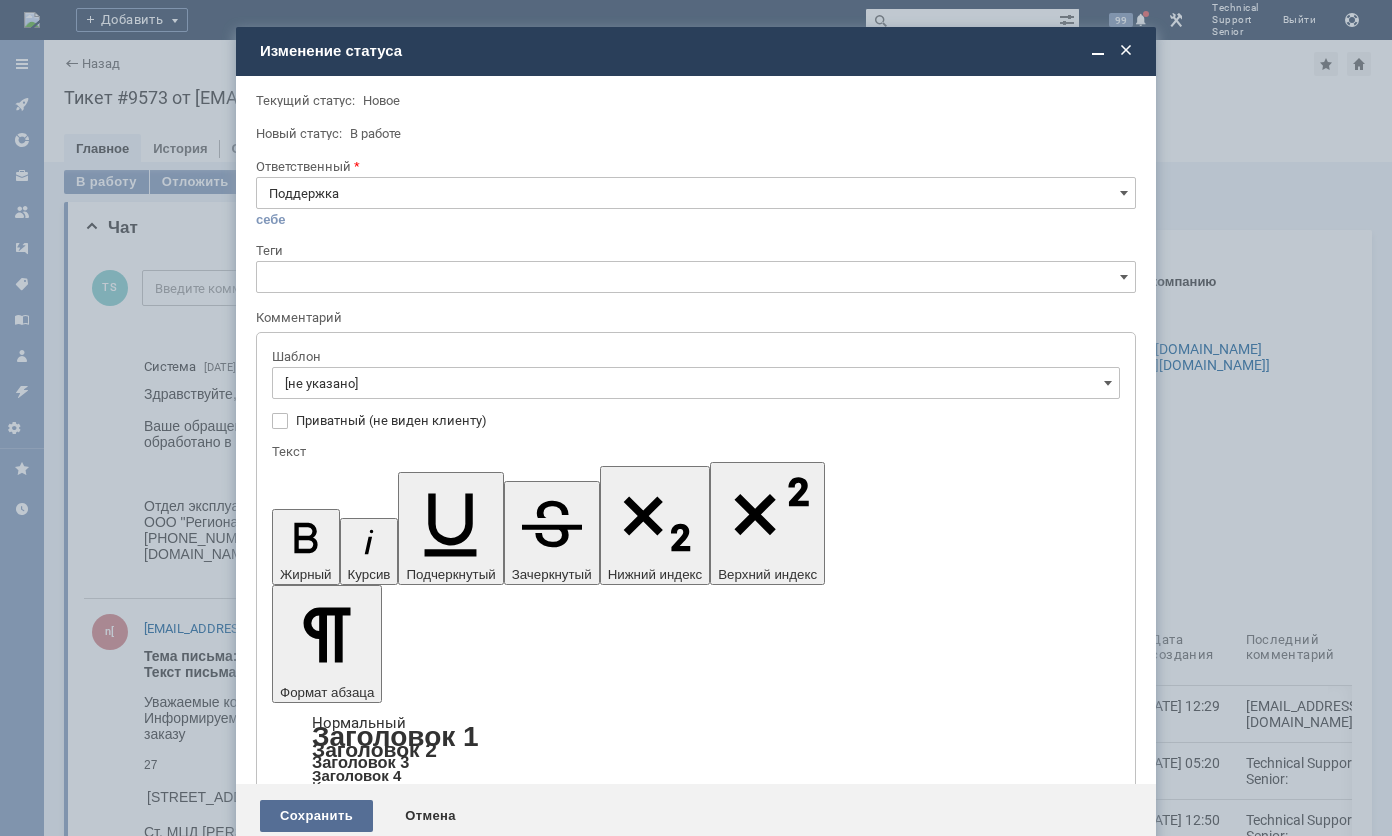 click on "Сохранить" at bounding box center [316, 816] 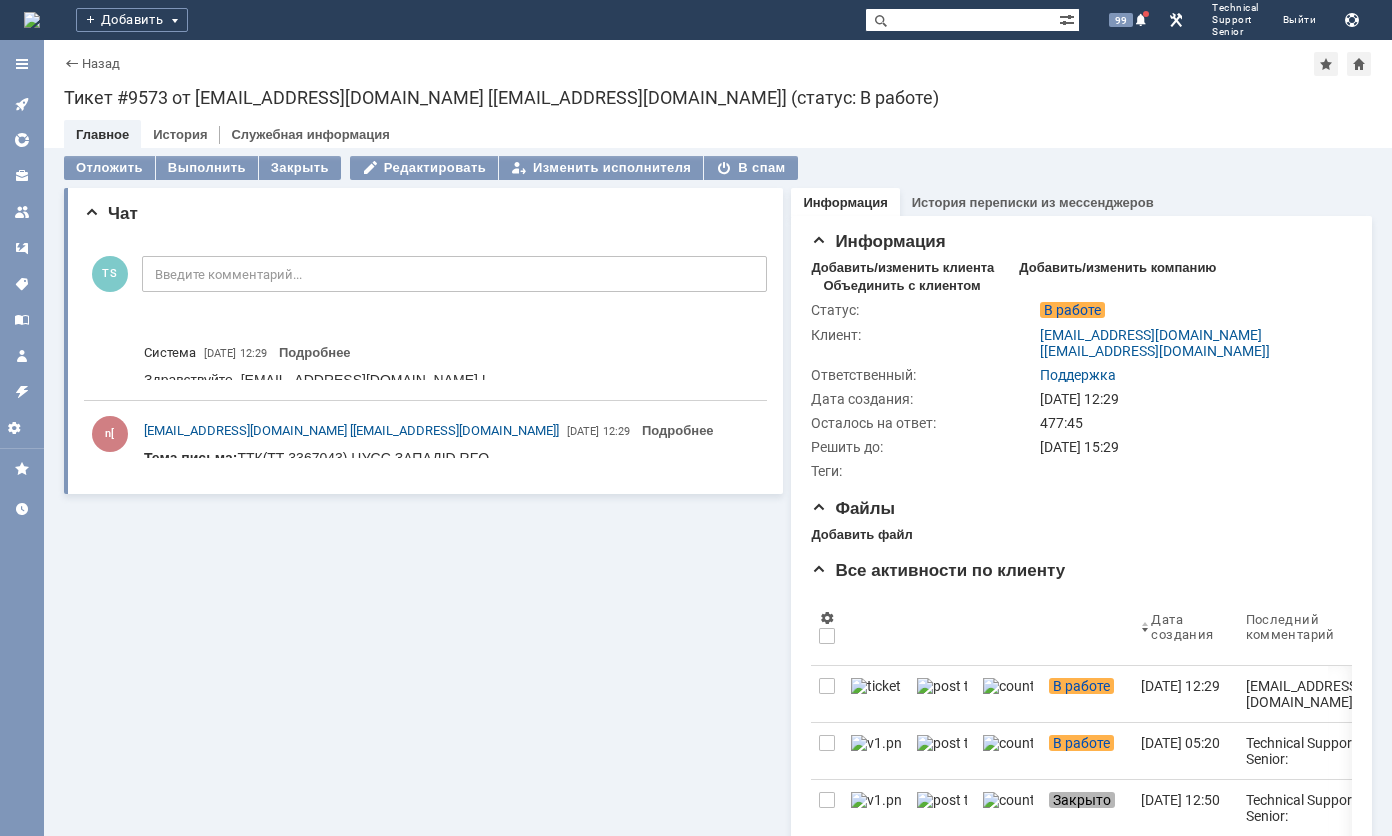 scroll, scrollTop: 0, scrollLeft: 0, axis: both 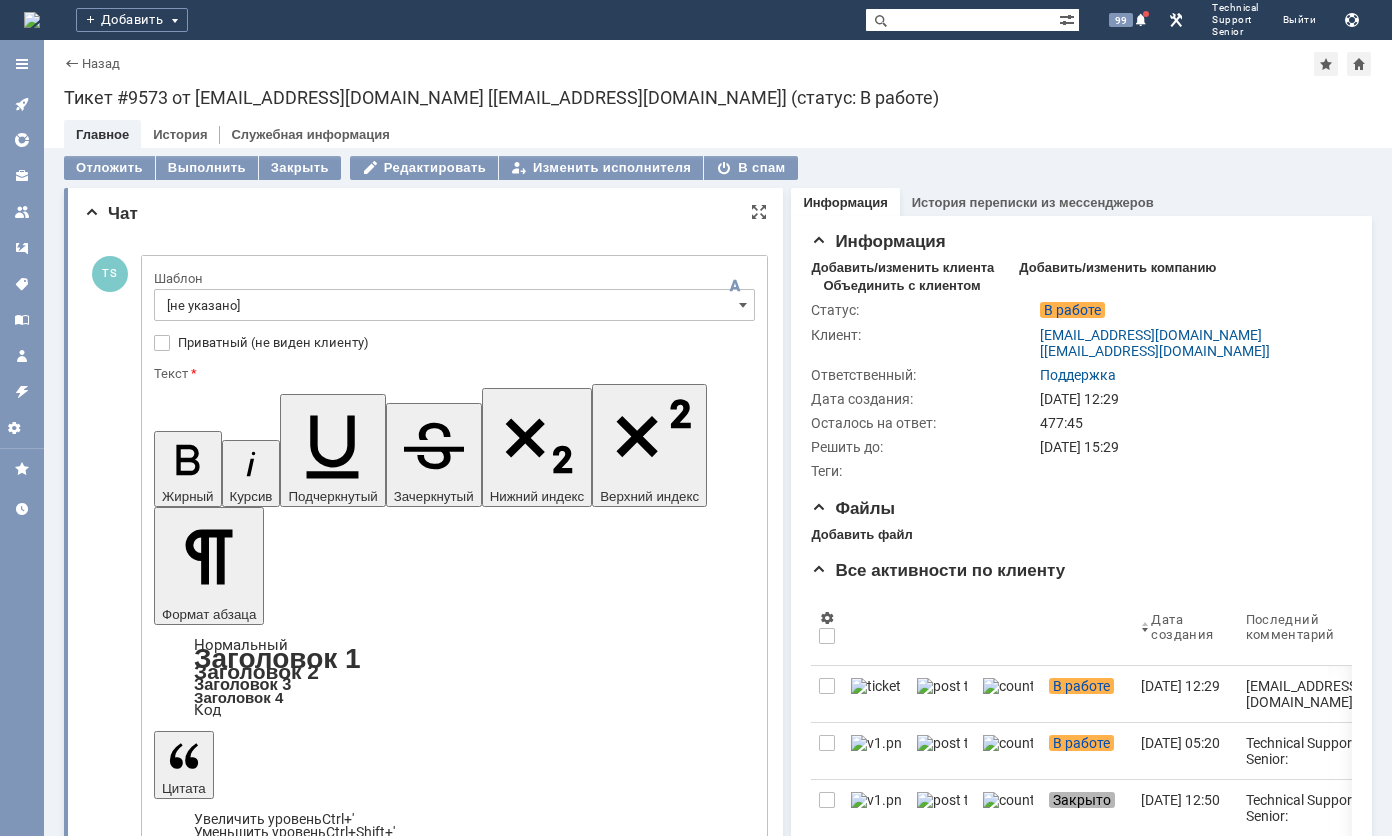 click at bounding box center [317, 4850] 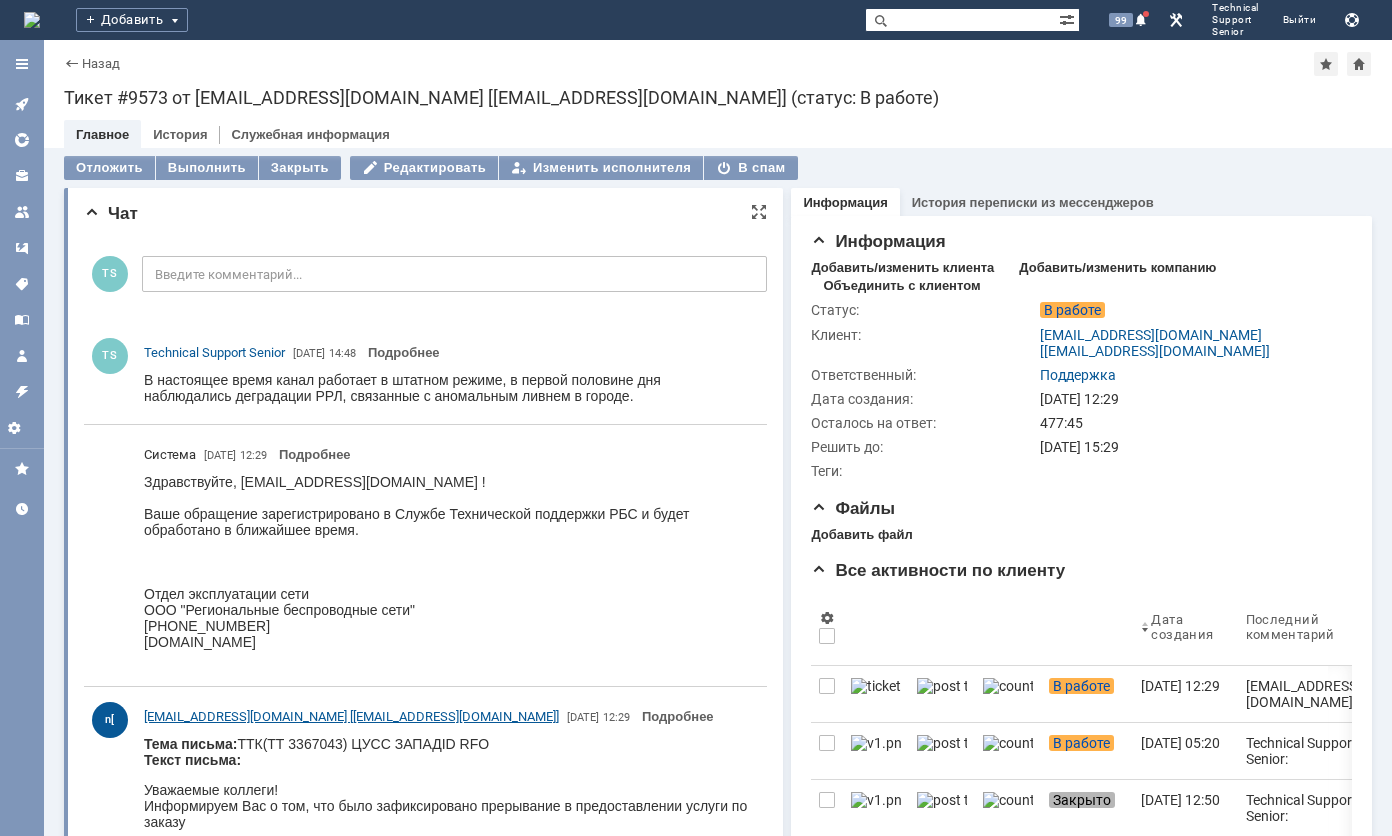 scroll, scrollTop: 0, scrollLeft: 0, axis: both 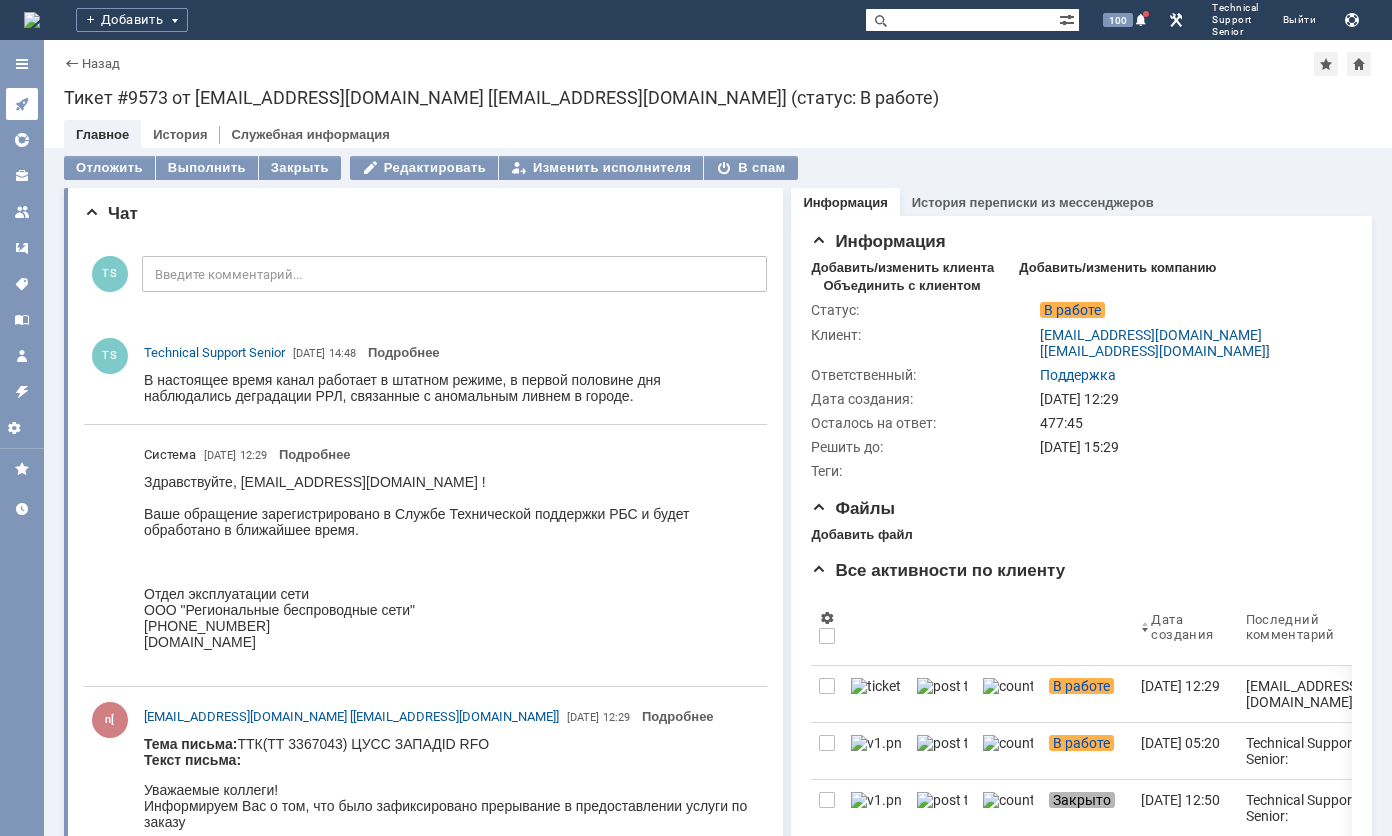 click 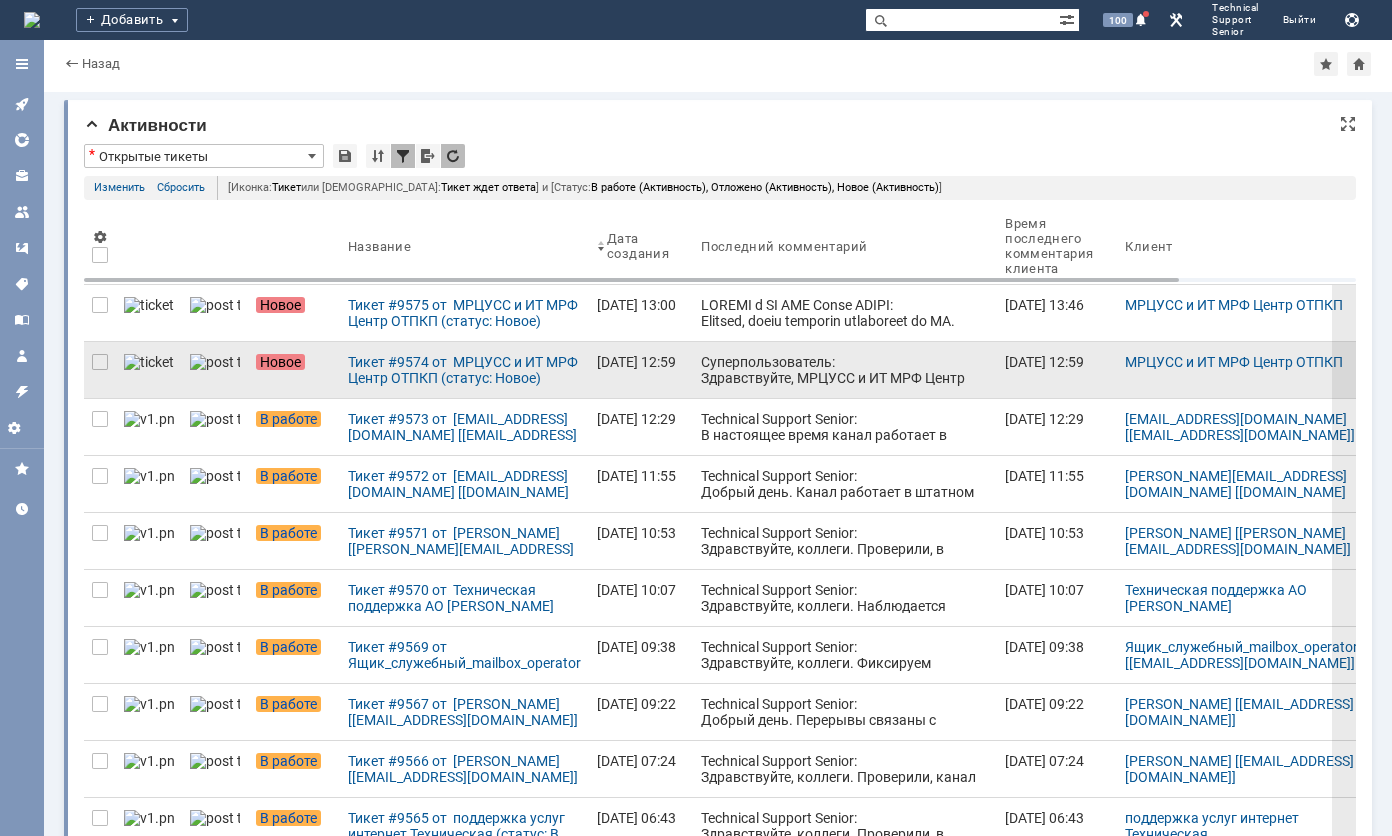 click on "Суперпользователь:
Здравствуйте, МРЦУСС и ИТ МРФ Центр ОТПКП! Ваше обращение зарегистрировано в Службе Технической поддержки РБС и будет обработано в ближайшее время. Отдел эксплуатации сети ООО "Региональные беспроводные сети"[PHONE_NUMBER] [DOMAIN_NAME]" at bounding box center [845, 418] 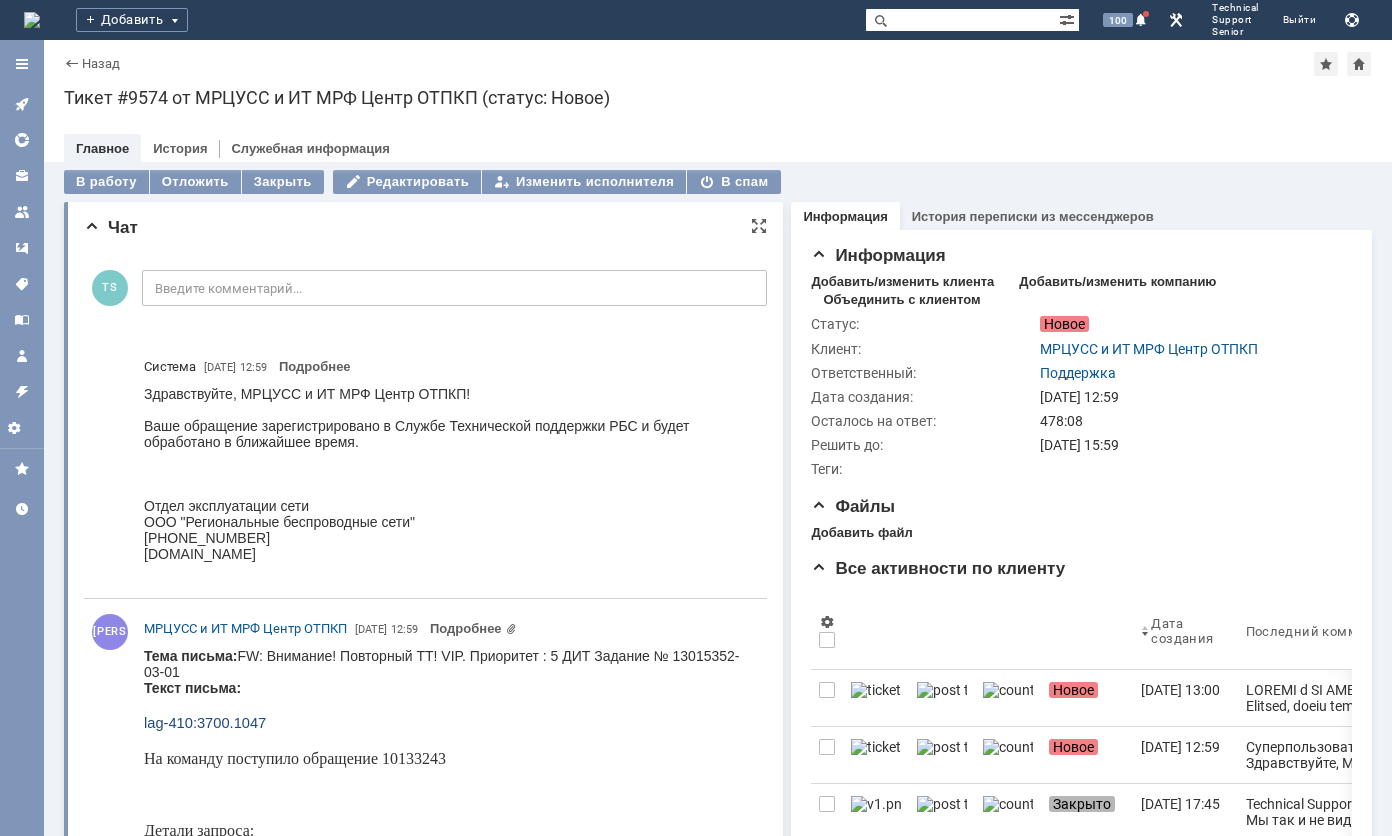 scroll, scrollTop: 0, scrollLeft: 0, axis: both 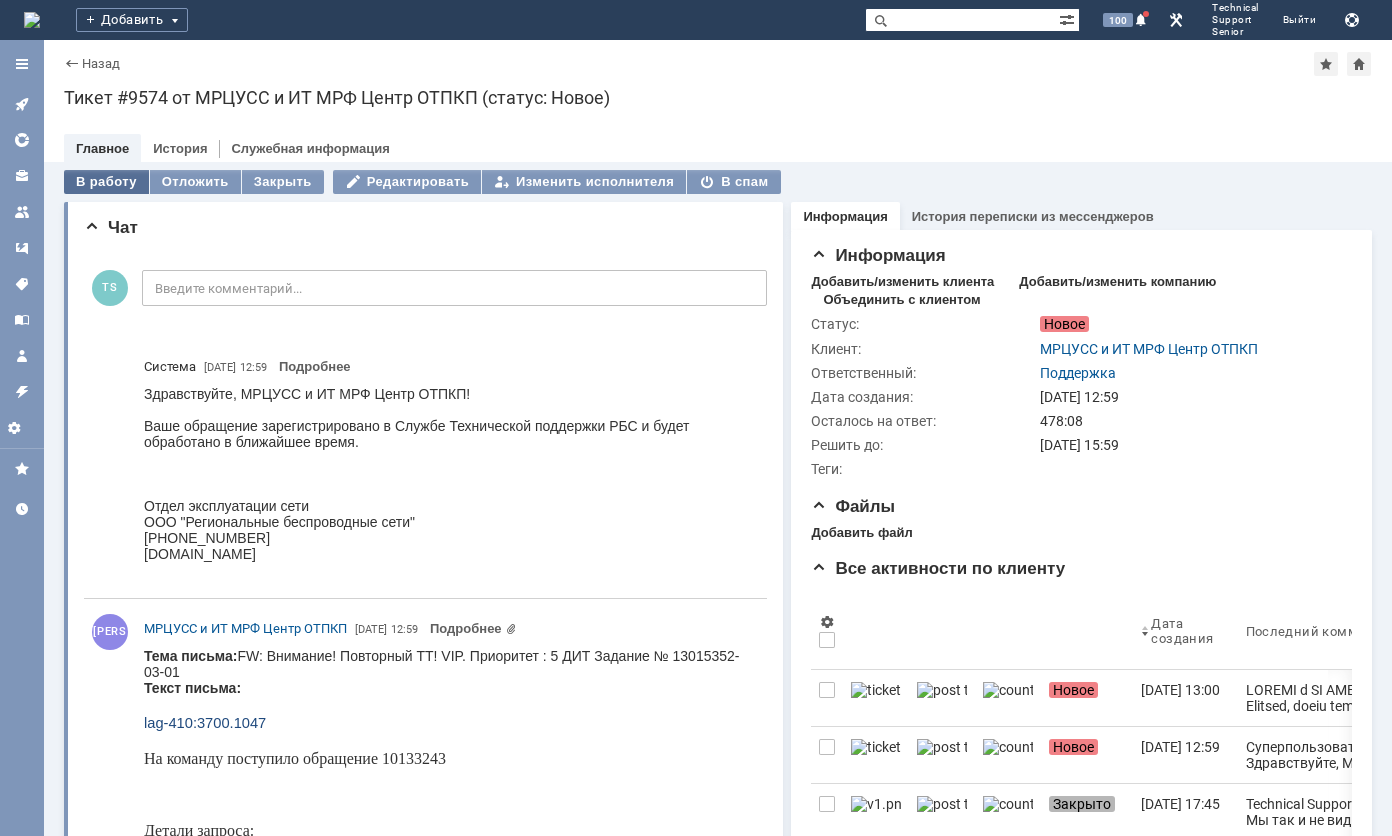click on "В работу" at bounding box center [106, 182] 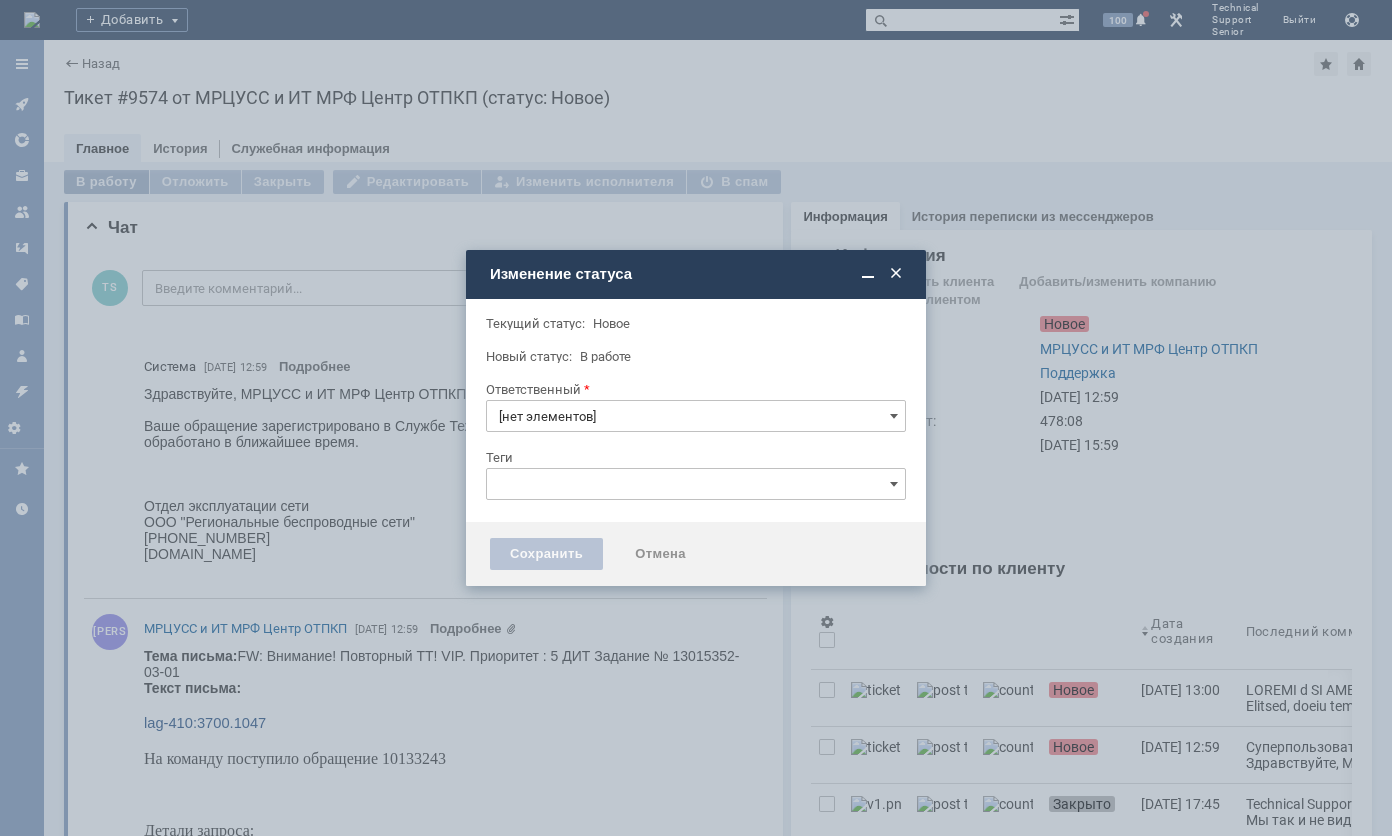 type on "Поддержка" 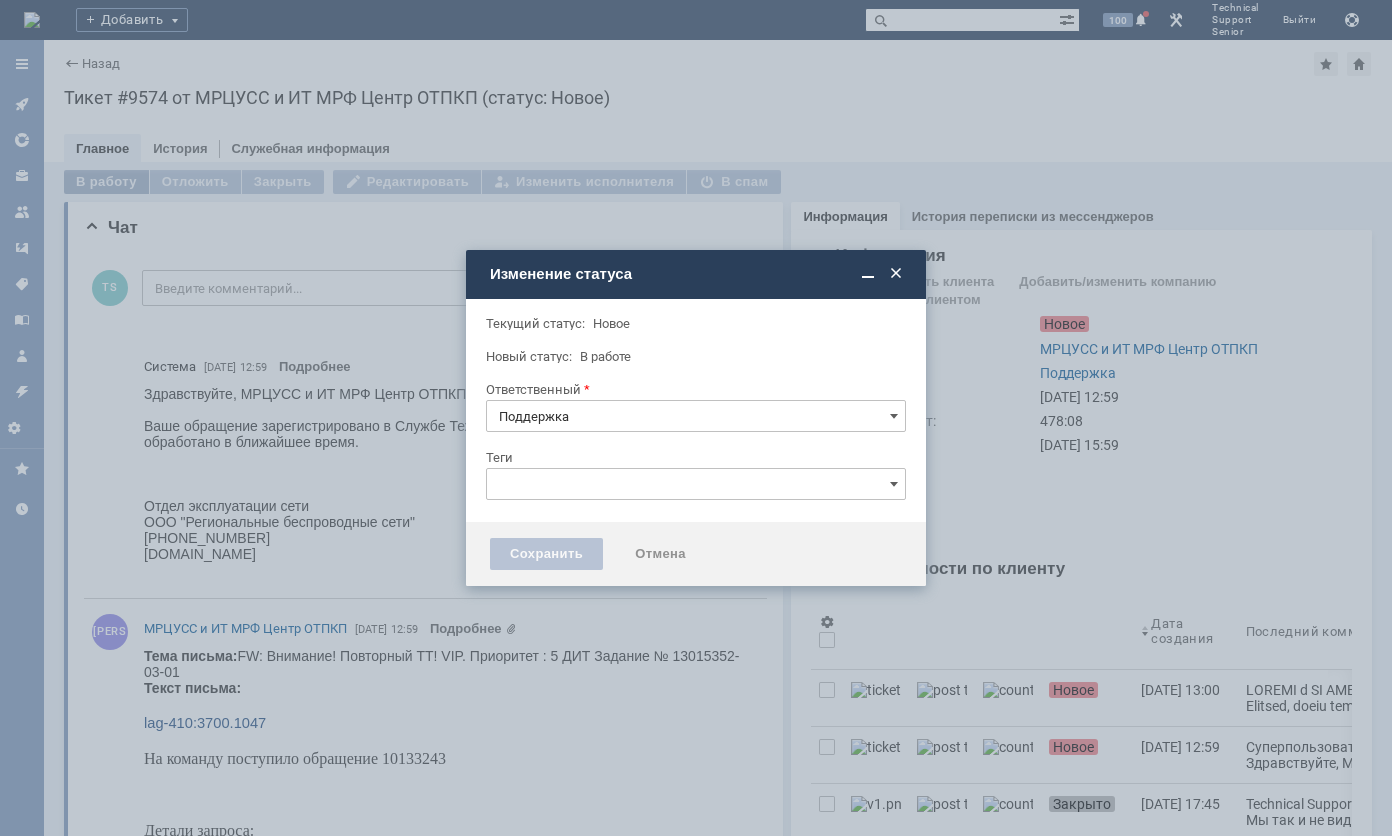 type 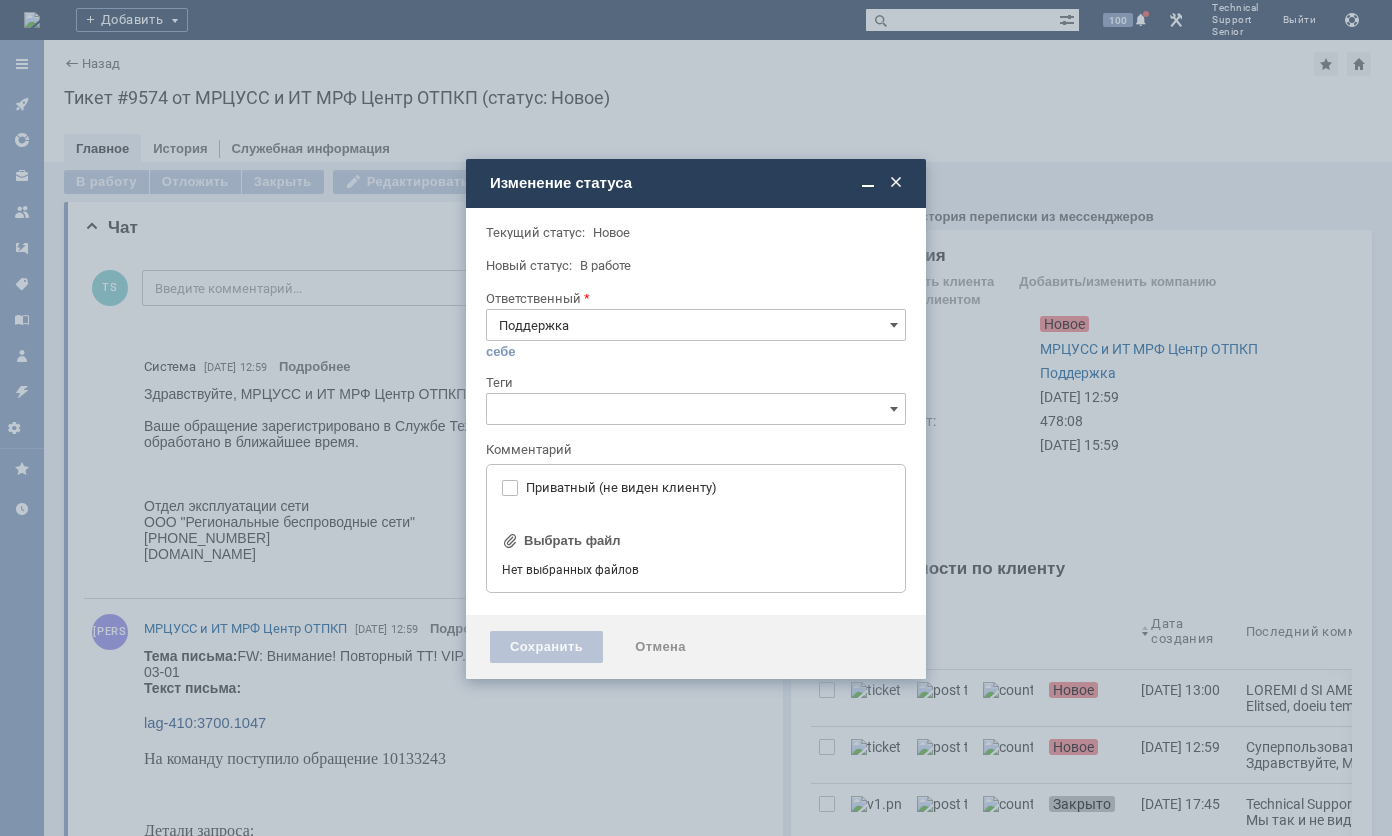 type on "[не указано]" 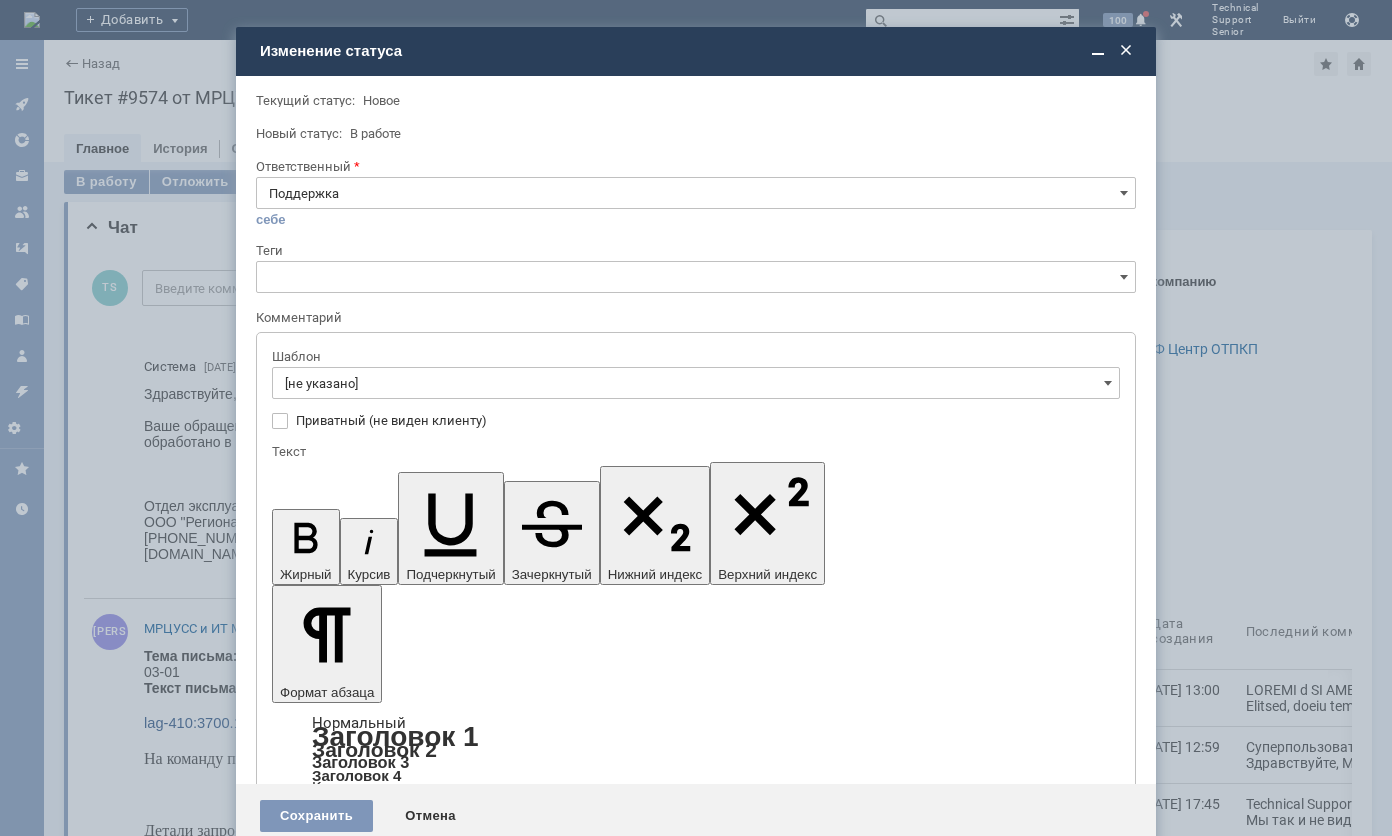 scroll, scrollTop: 0, scrollLeft: 0, axis: both 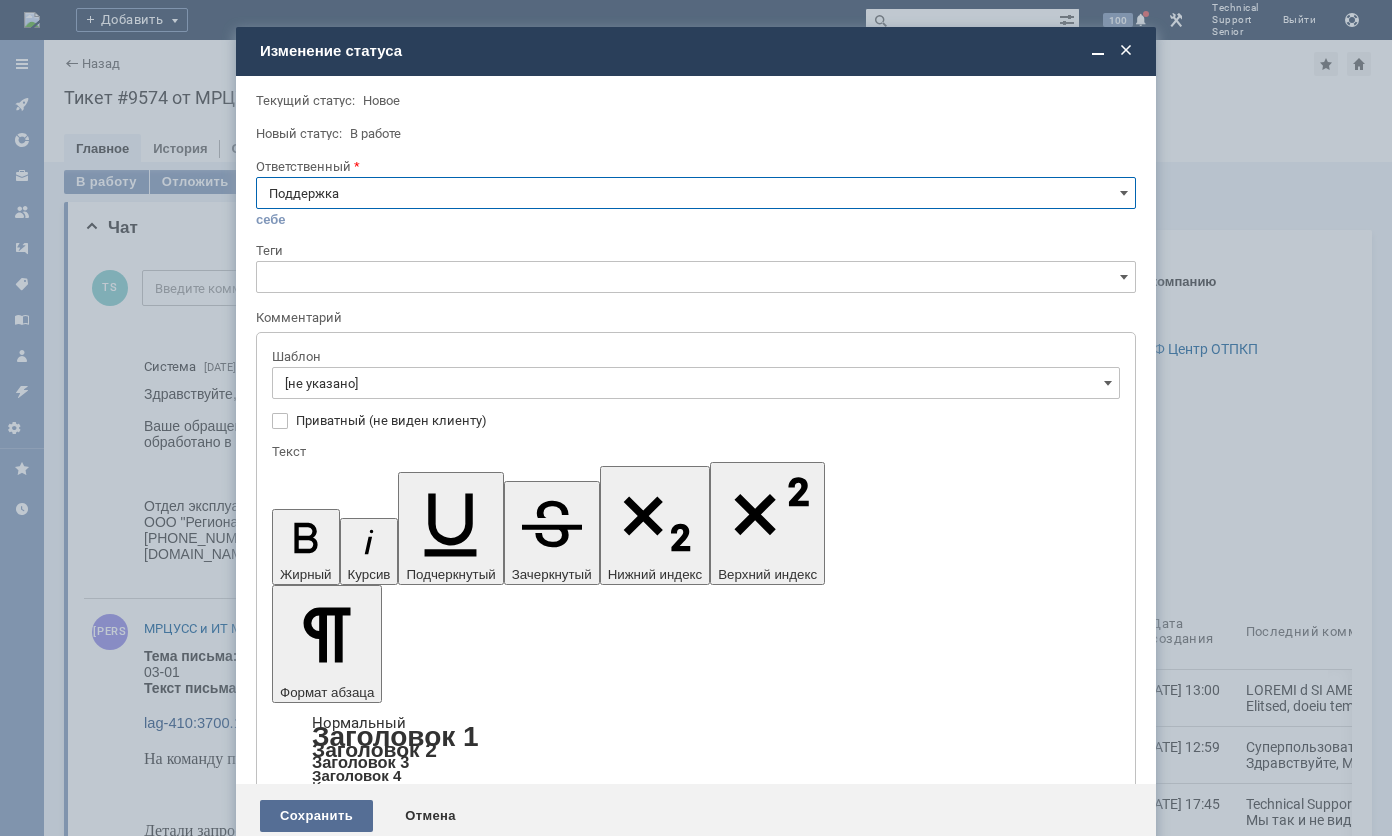 click on "Сохранить" at bounding box center (316, 816) 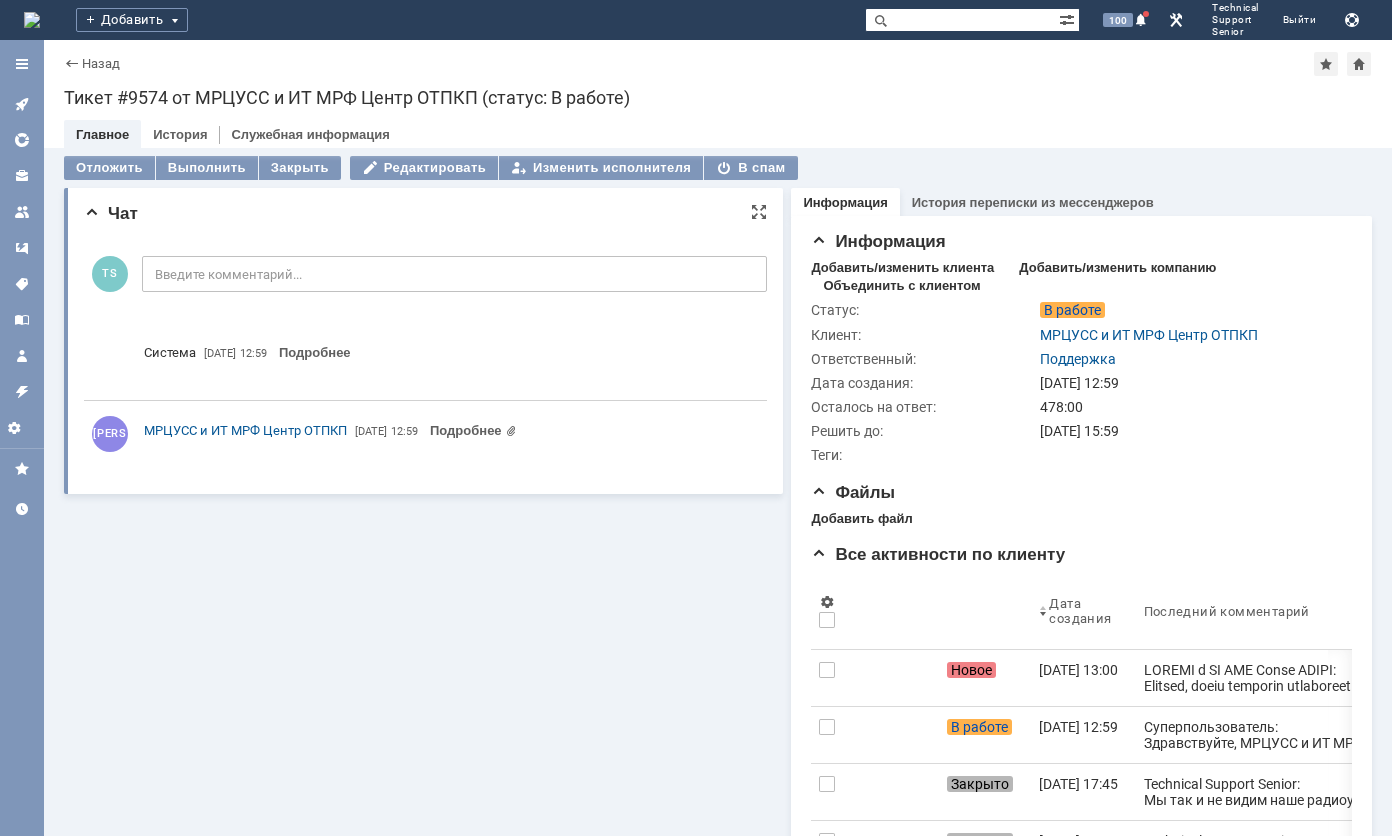 scroll, scrollTop: 0, scrollLeft: 0, axis: both 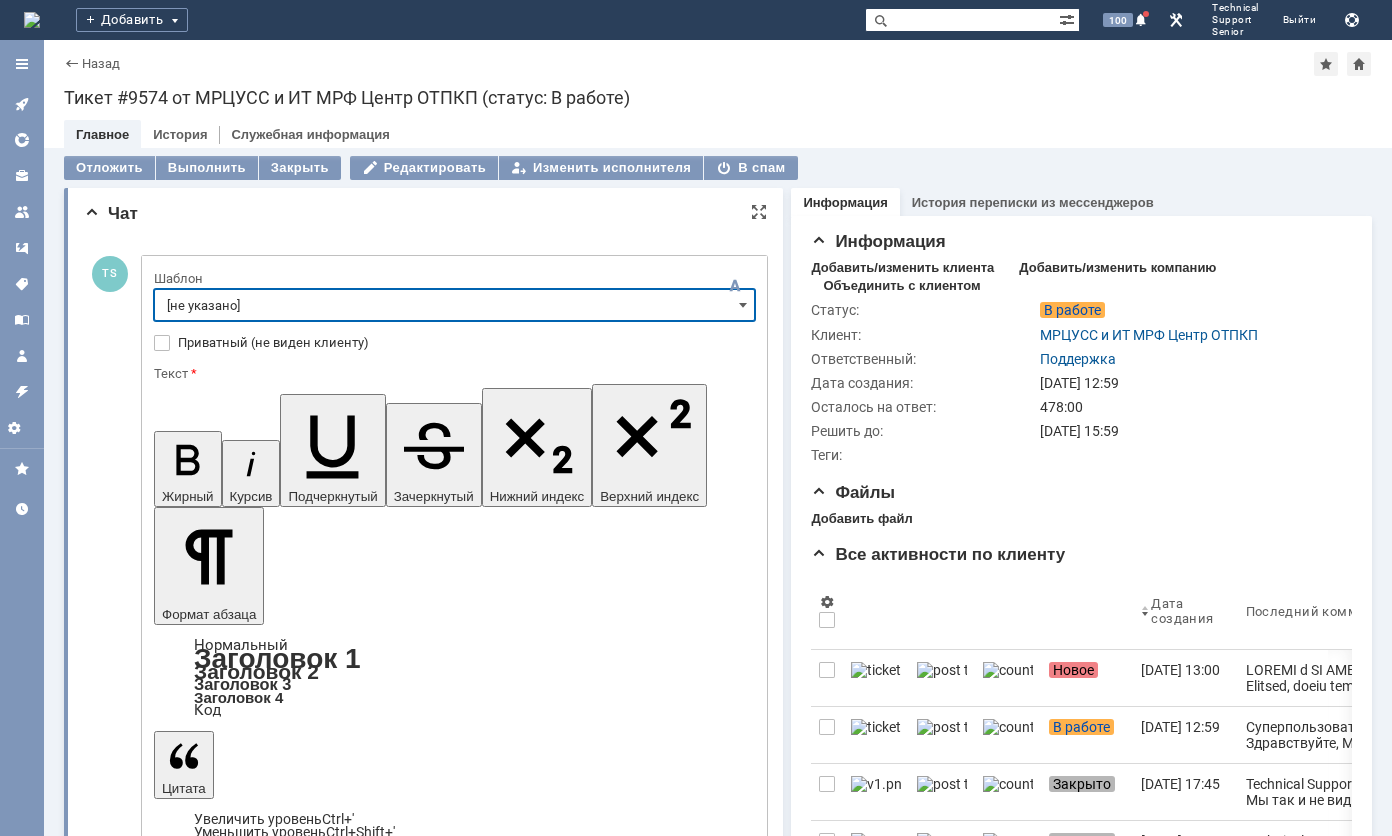 click on "[не указано]" at bounding box center [454, 305] 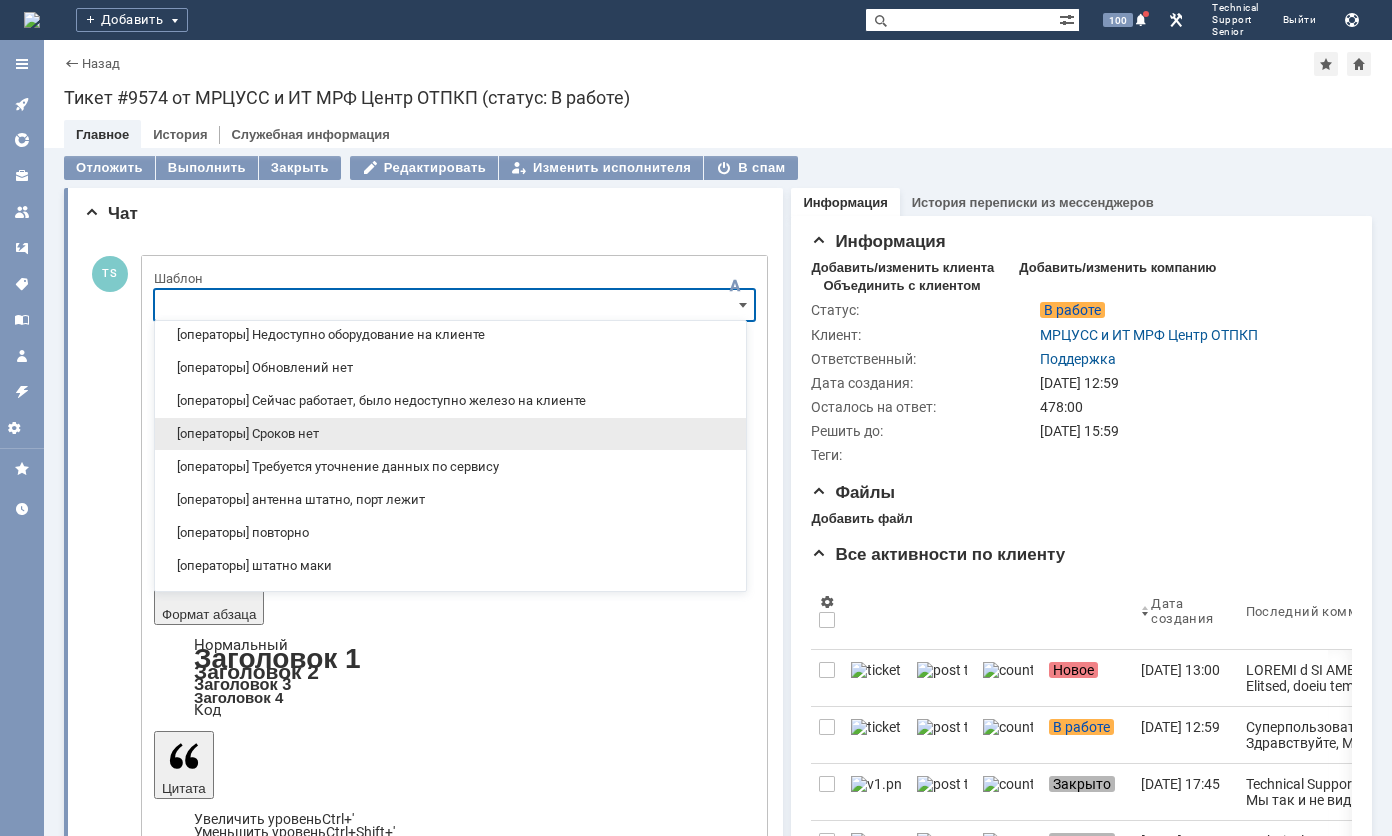 scroll, scrollTop: 100, scrollLeft: 0, axis: vertical 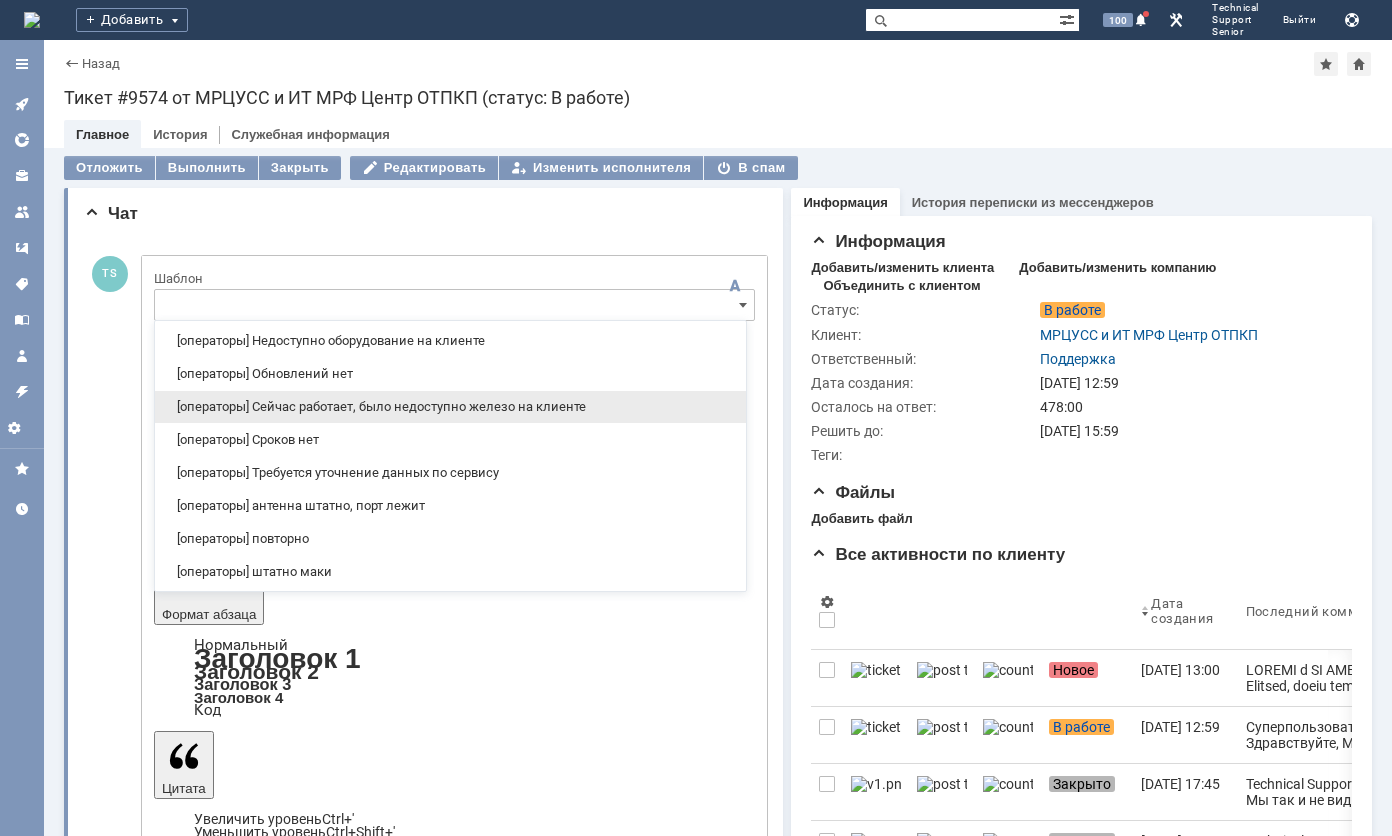 click on "[операторы] Сейчас работает, было недоступно железо на клиенте" at bounding box center [450, 407] 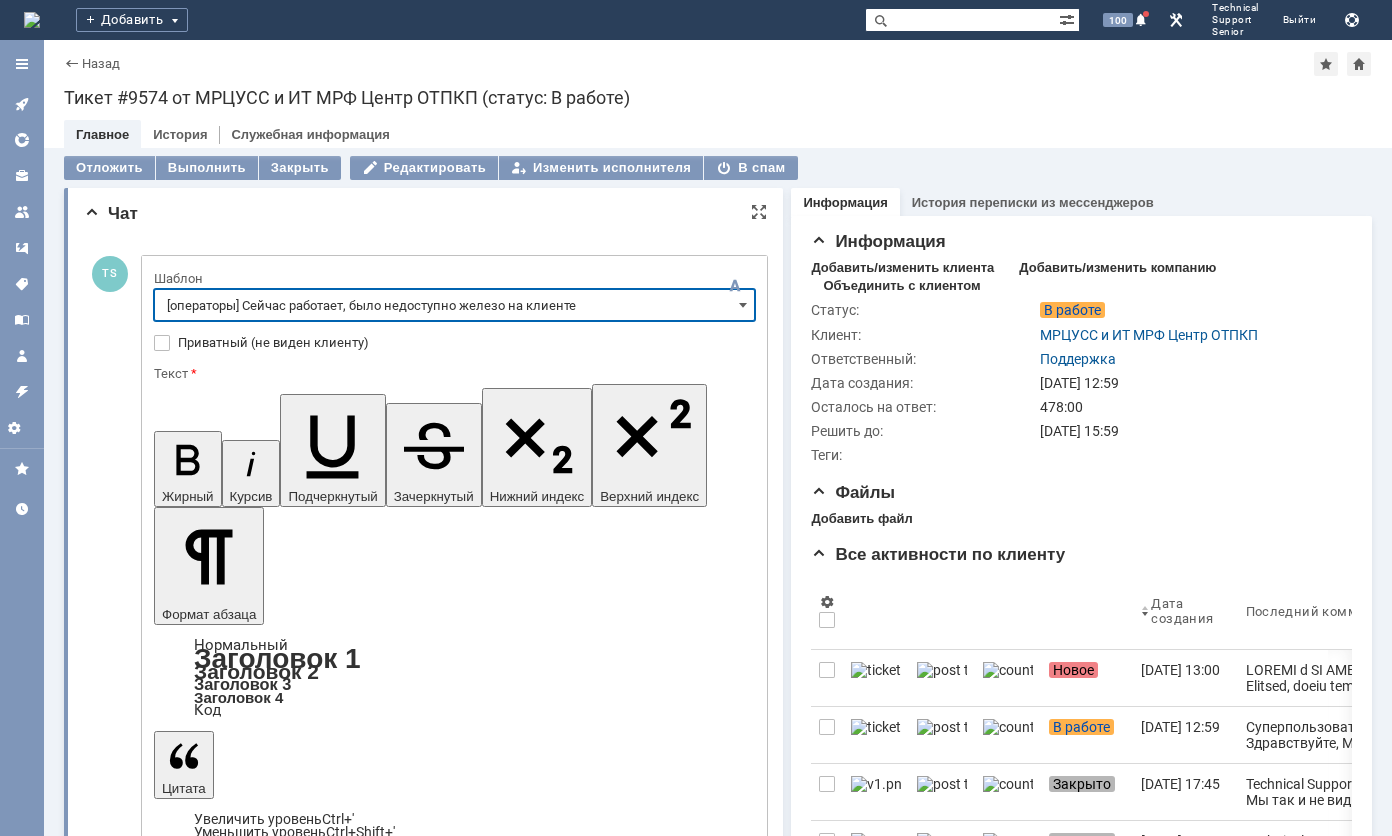 type on "[операторы] Сейчас работает, было недоступно железо на клиенте" 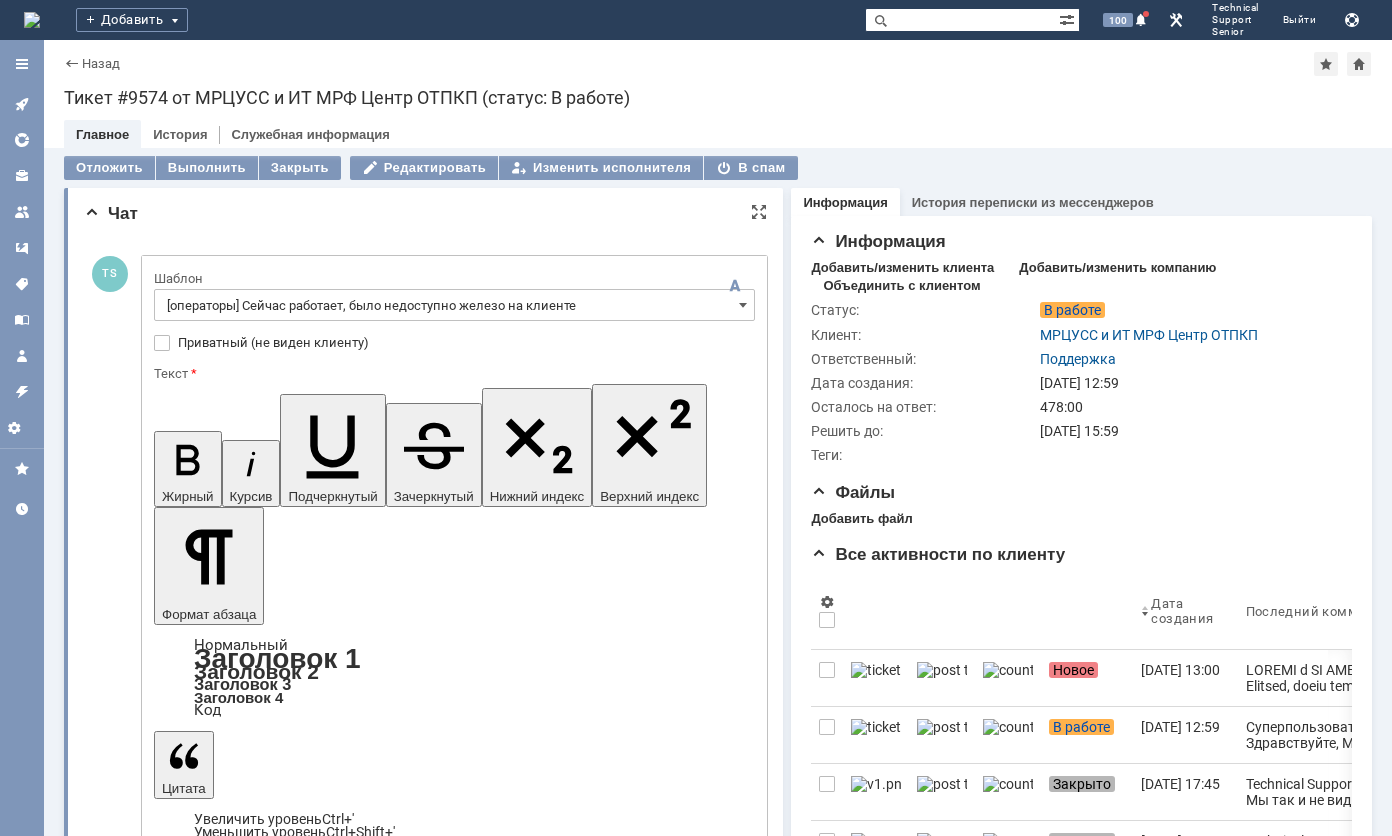 click on "Здравствуйте, коллеги. Проверили, в настоящий момент канал работает в штатном режиме. На момент подачи вами заявки, была зафиксирована недоступность оборудования, установленного на стороне клиента." at bounding box center [317, 4850] 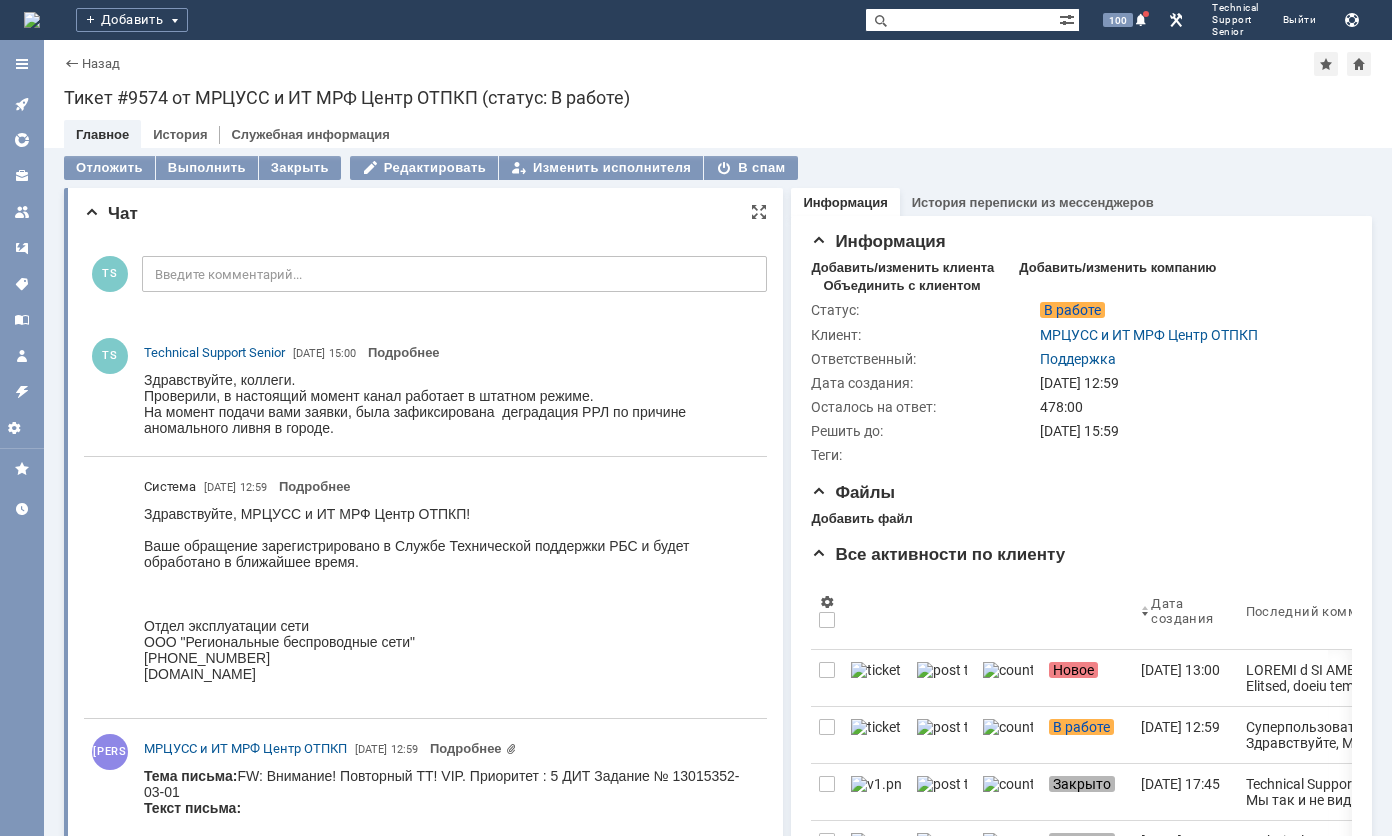scroll, scrollTop: 0, scrollLeft: 0, axis: both 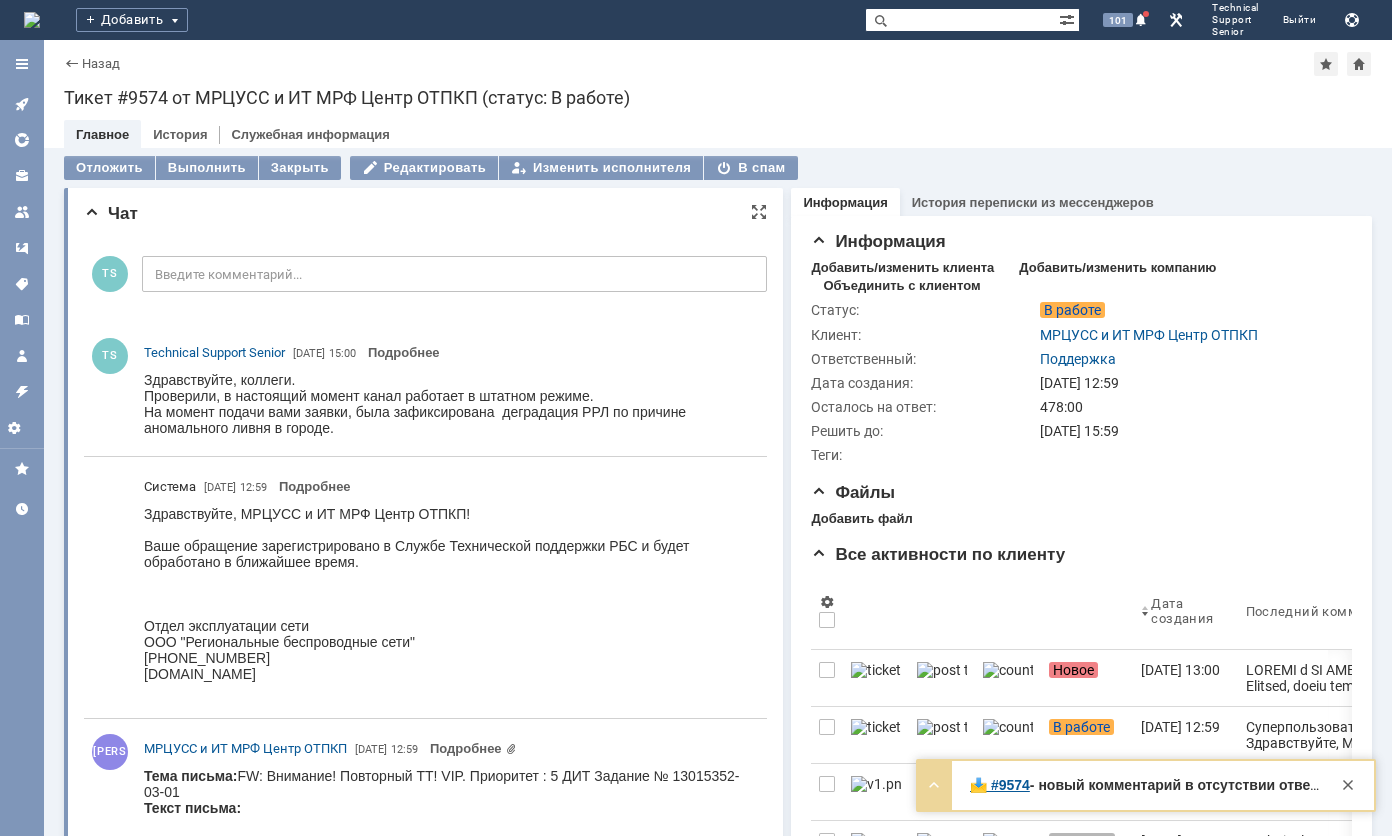 click at bounding box center [22, 104] 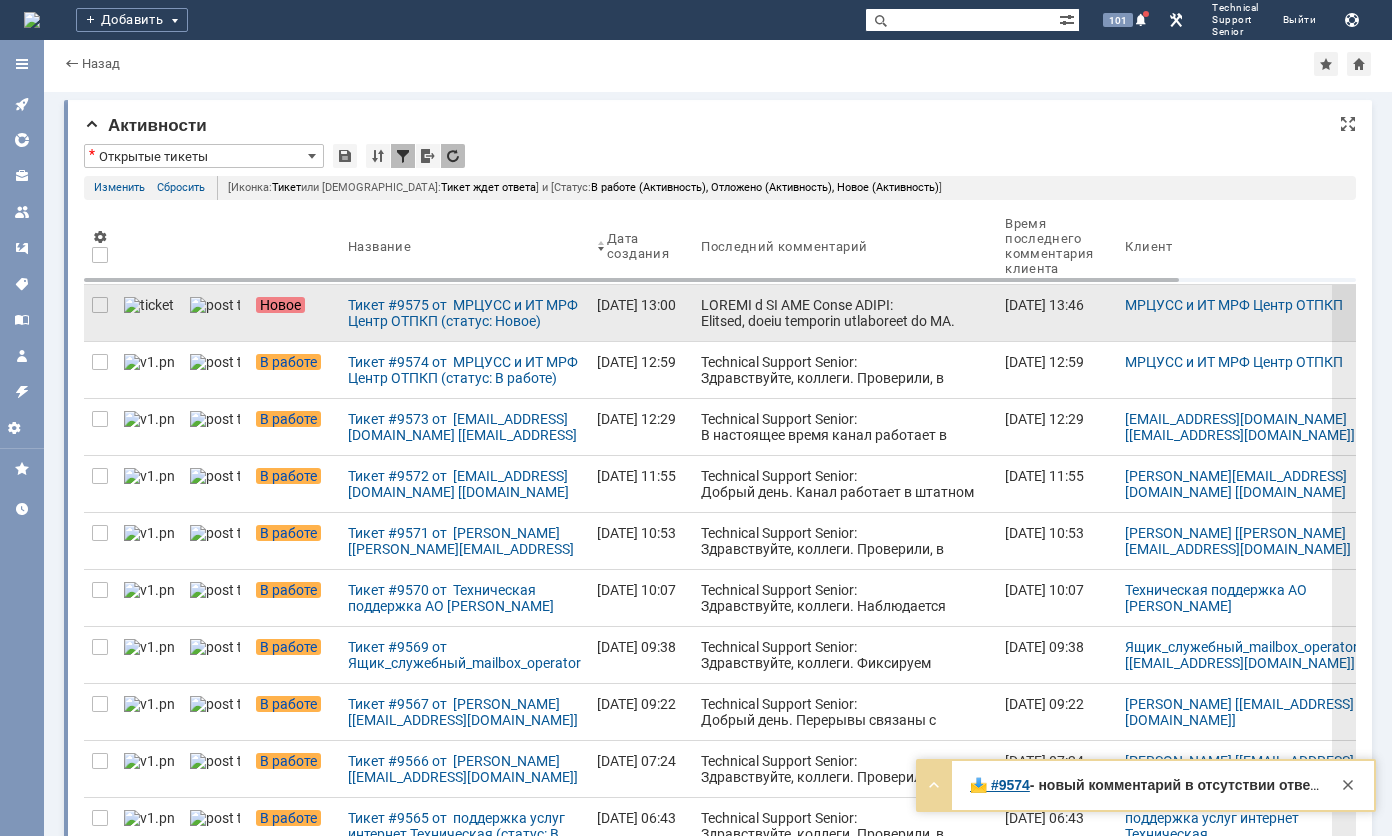 click at bounding box center (845, 481) 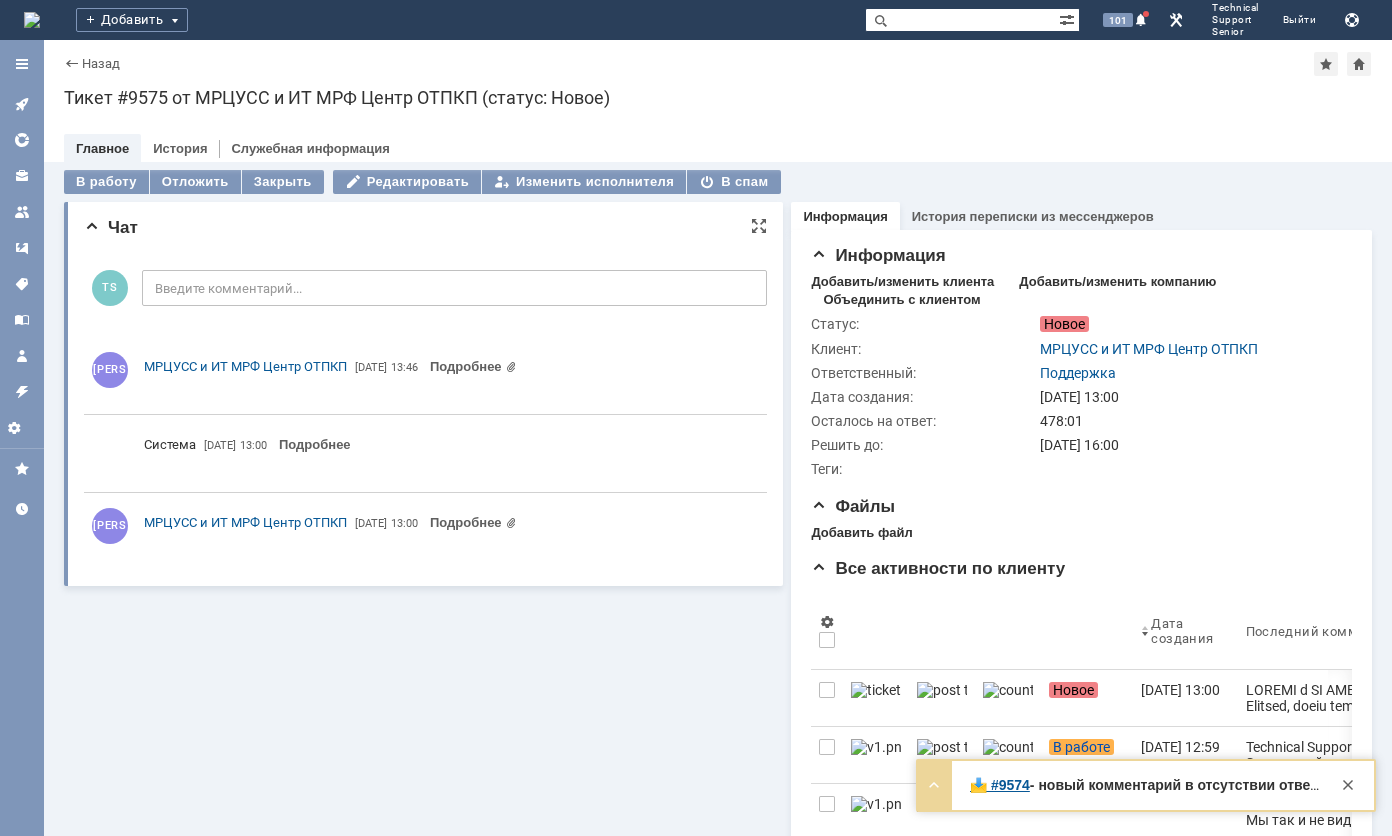 scroll, scrollTop: 0, scrollLeft: 0, axis: both 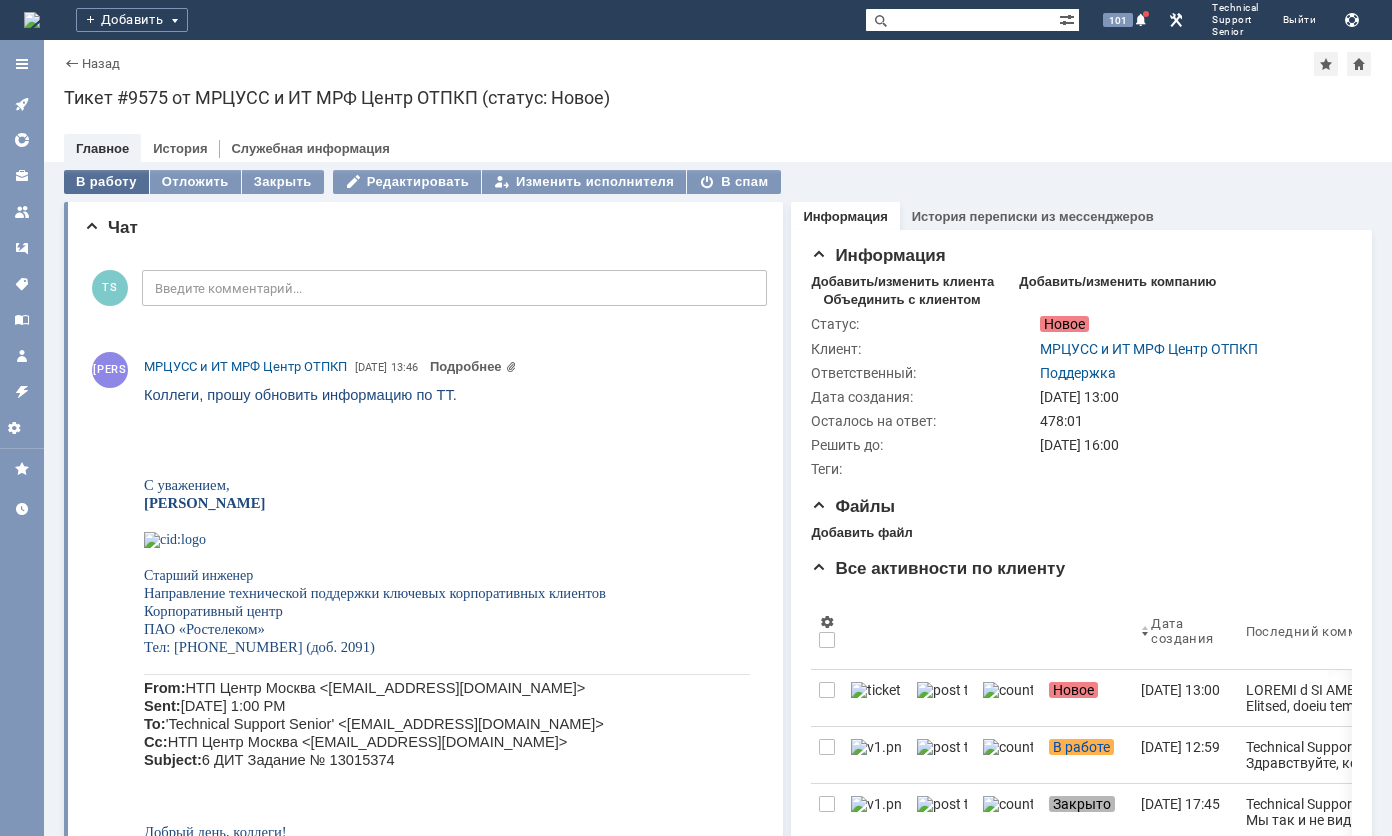 click on "В работу" at bounding box center [106, 182] 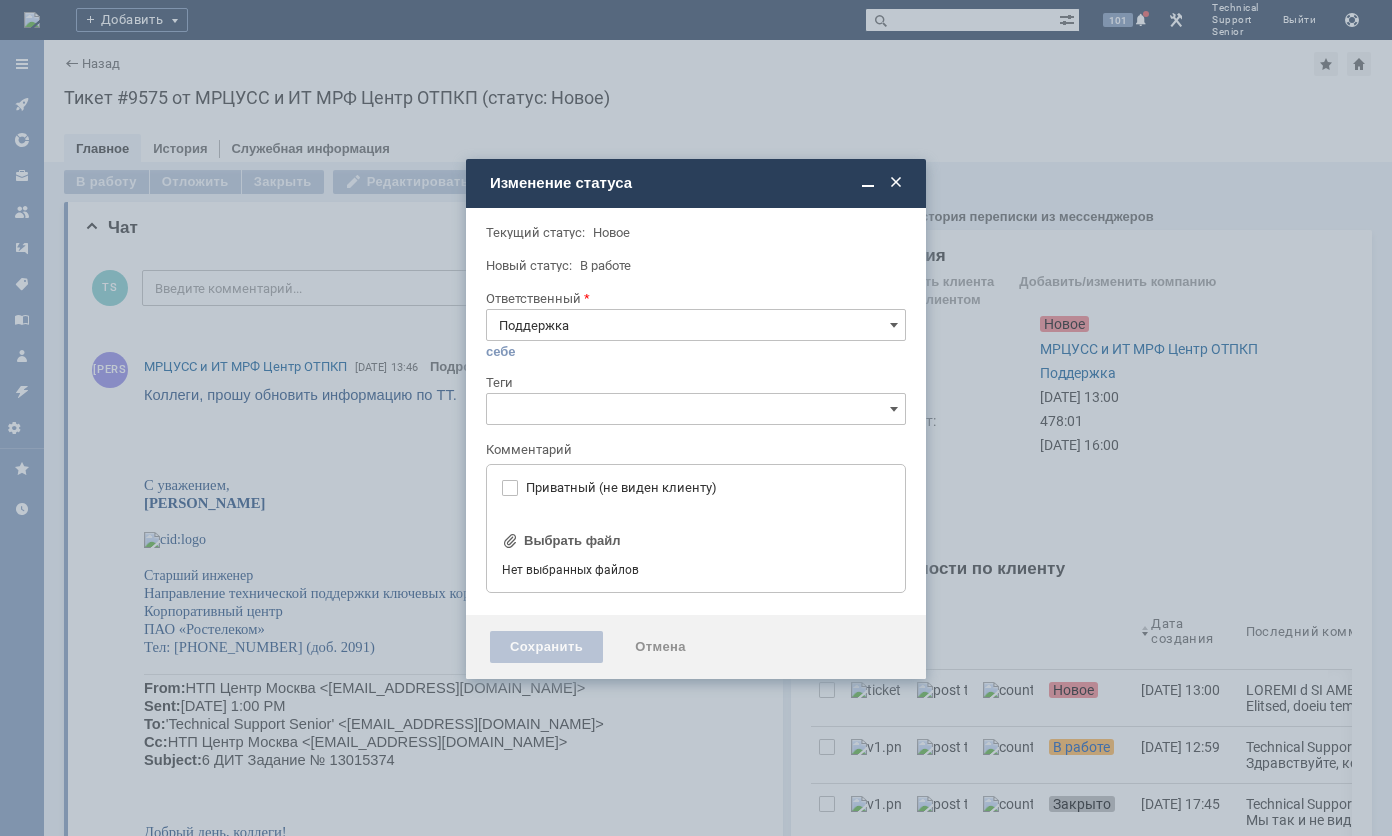 type on "[не указано]" 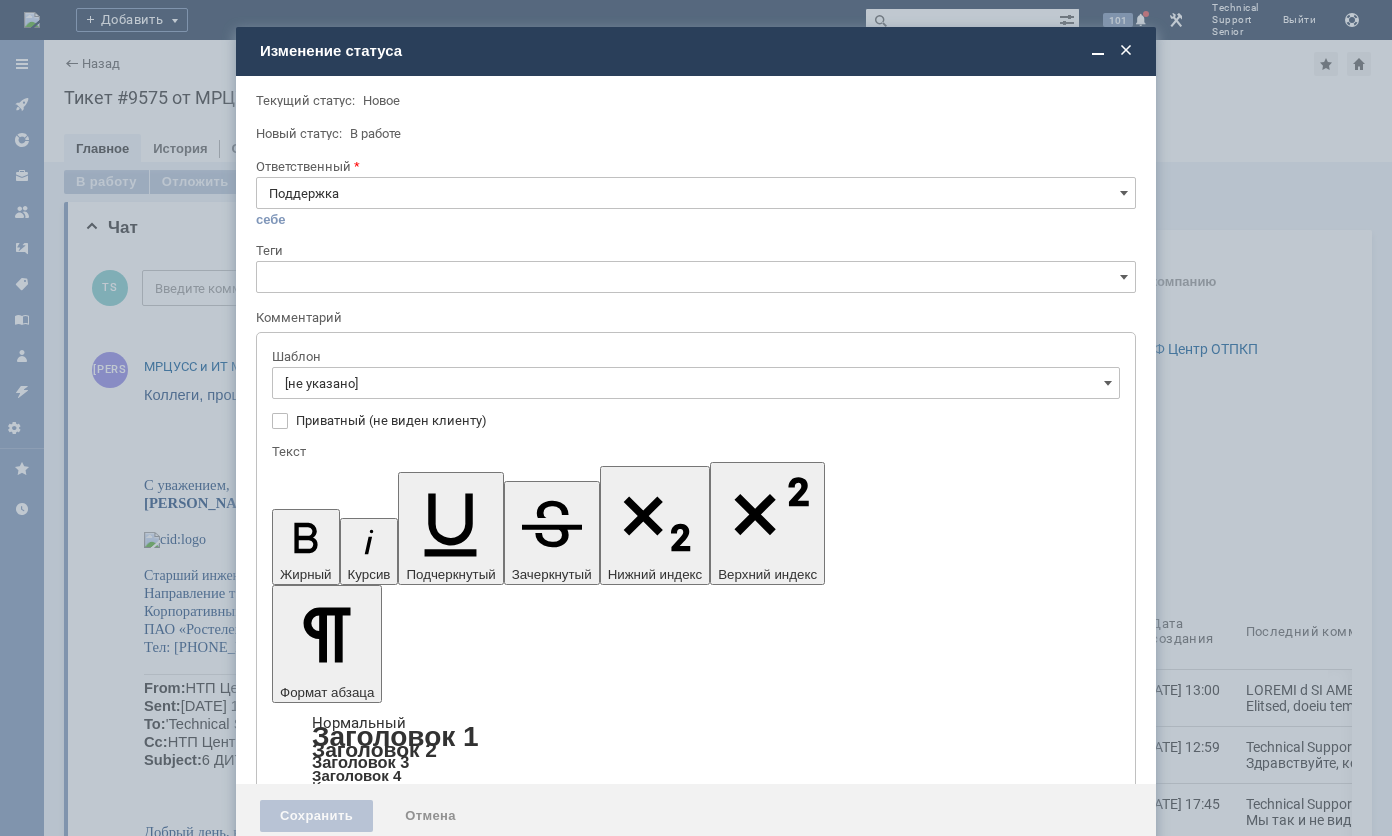 scroll, scrollTop: 0, scrollLeft: 0, axis: both 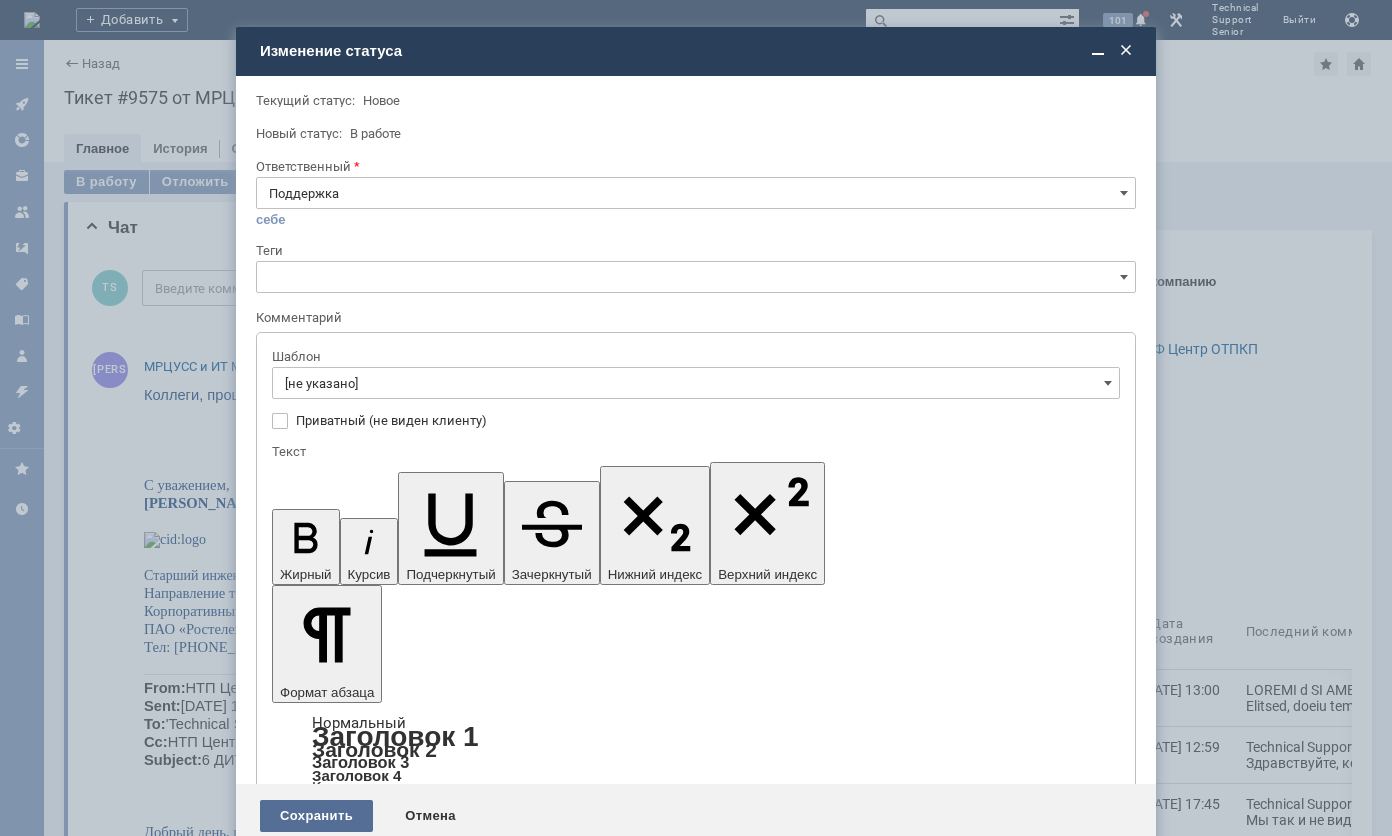 click on "Сохранить" at bounding box center [316, 816] 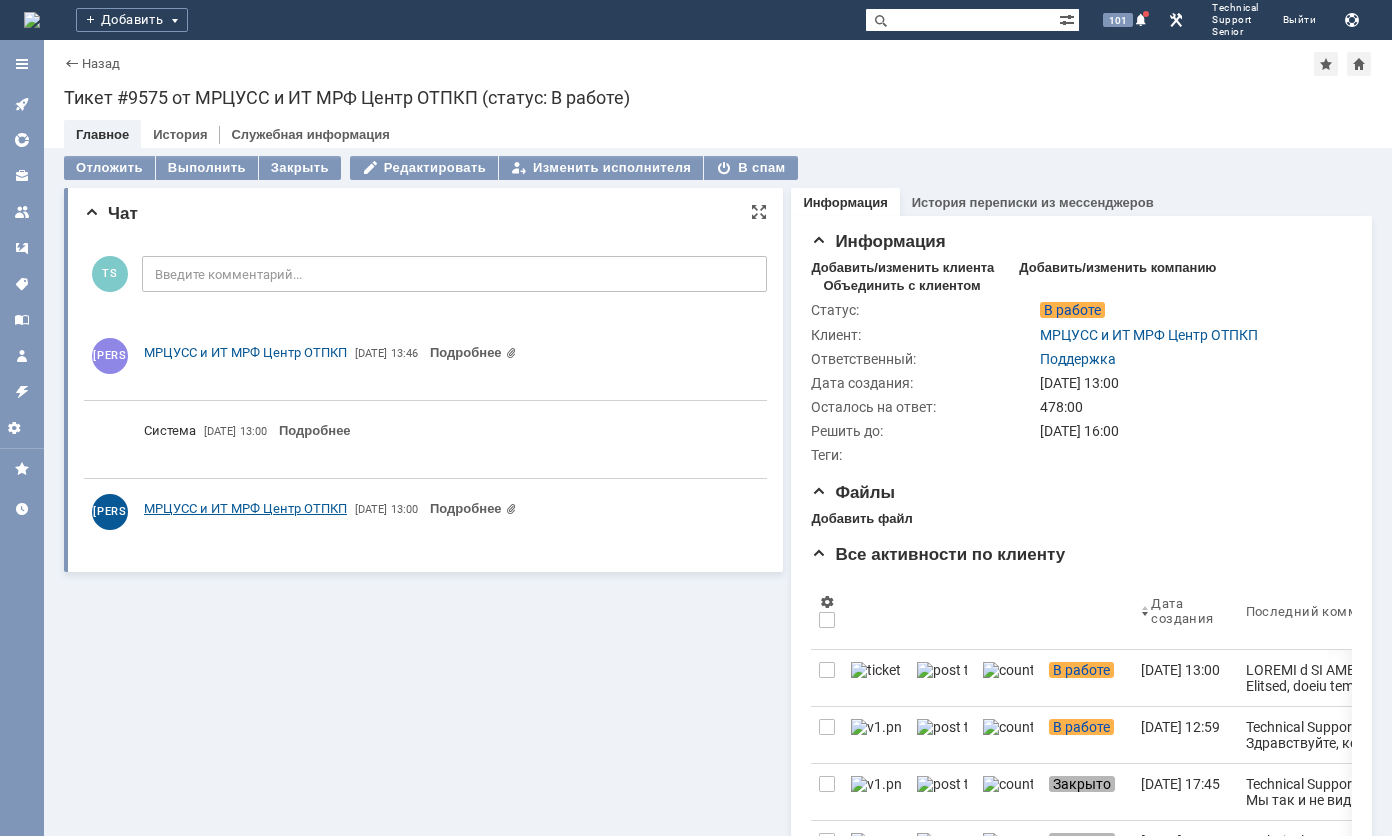 scroll, scrollTop: 0, scrollLeft: 0, axis: both 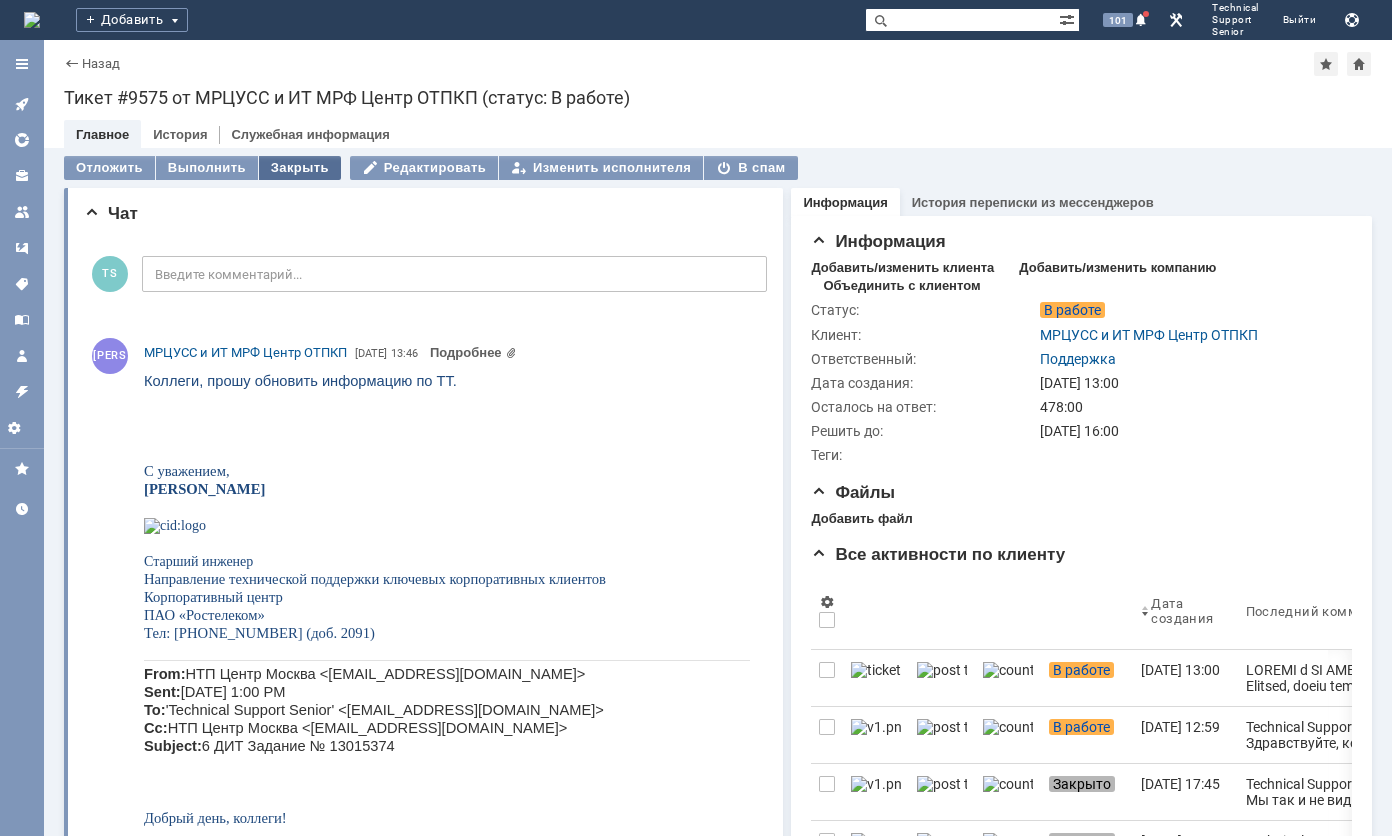 click on "Закрыть" at bounding box center [300, 168] 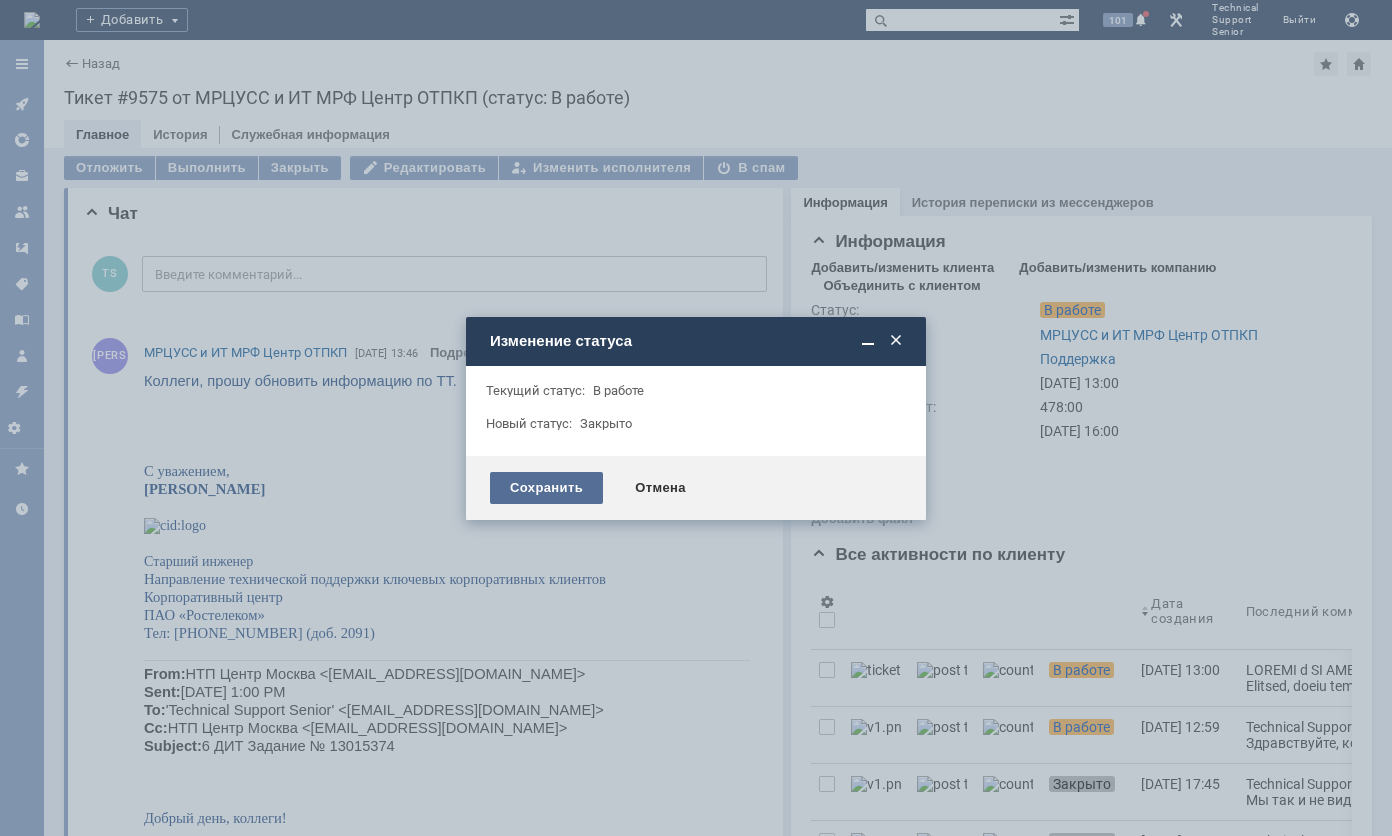 click on "Сохранить" at bounding box center [546, 488] 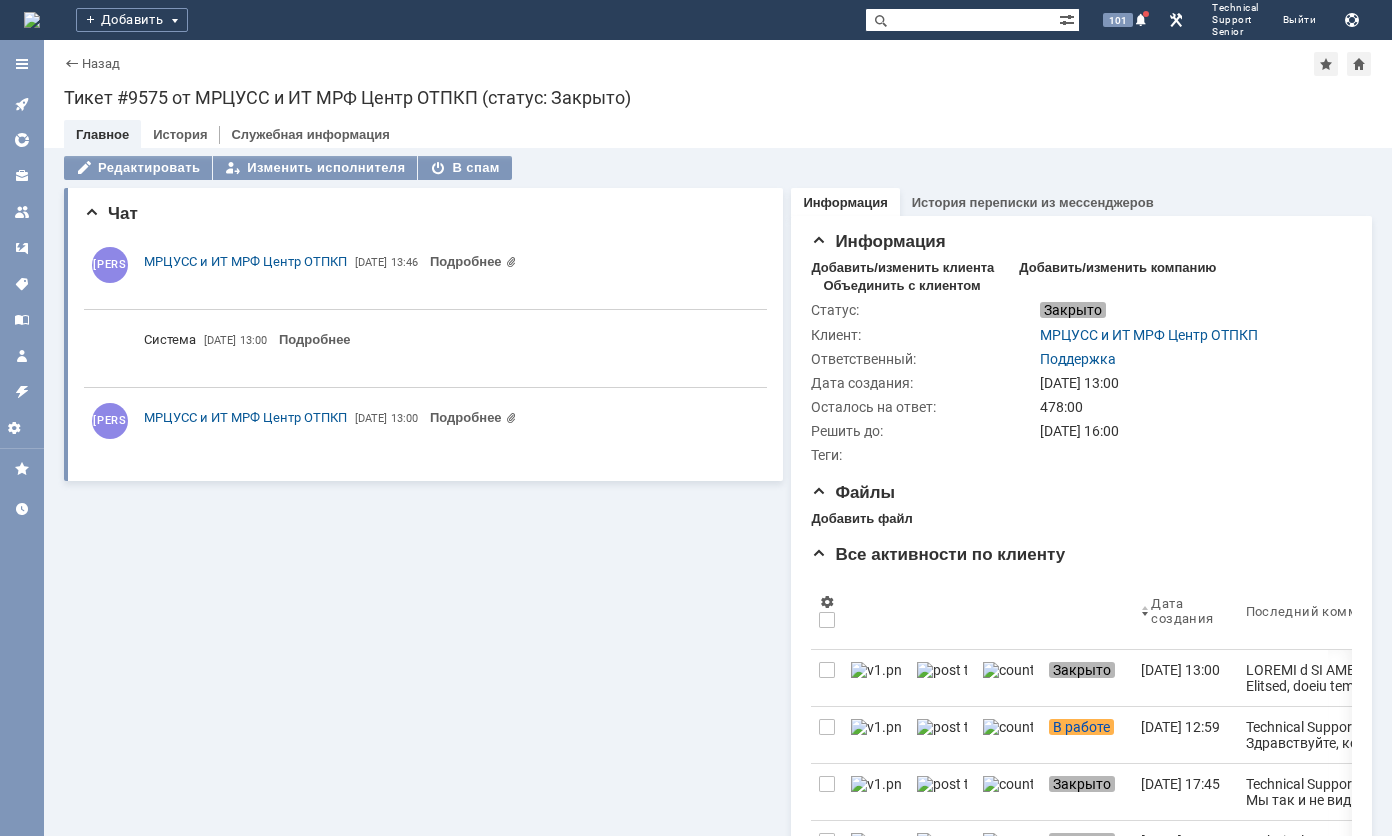 scroll, scrollTop: 0, scrollLeft: 0, axis: both 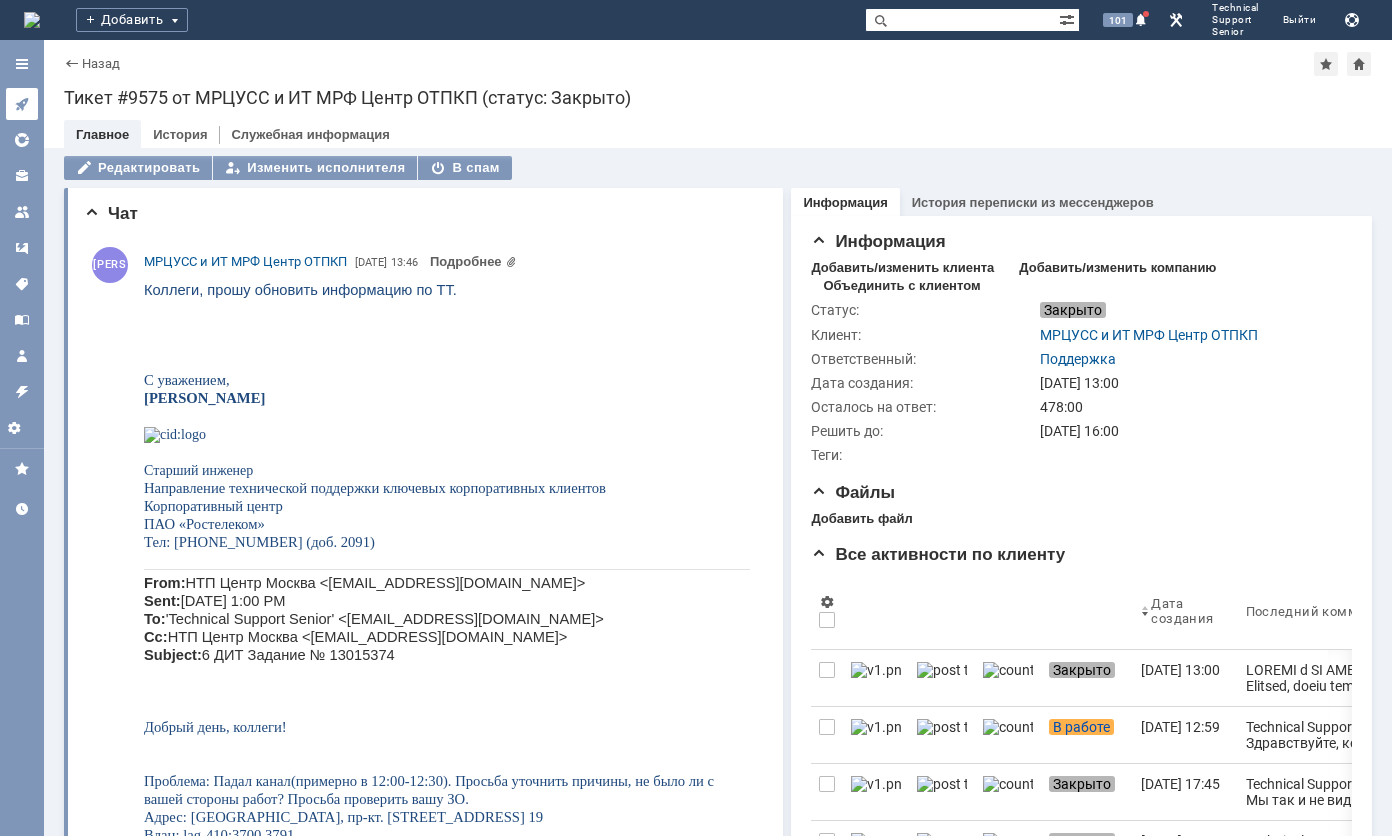 click at bounding box center [22, 104] 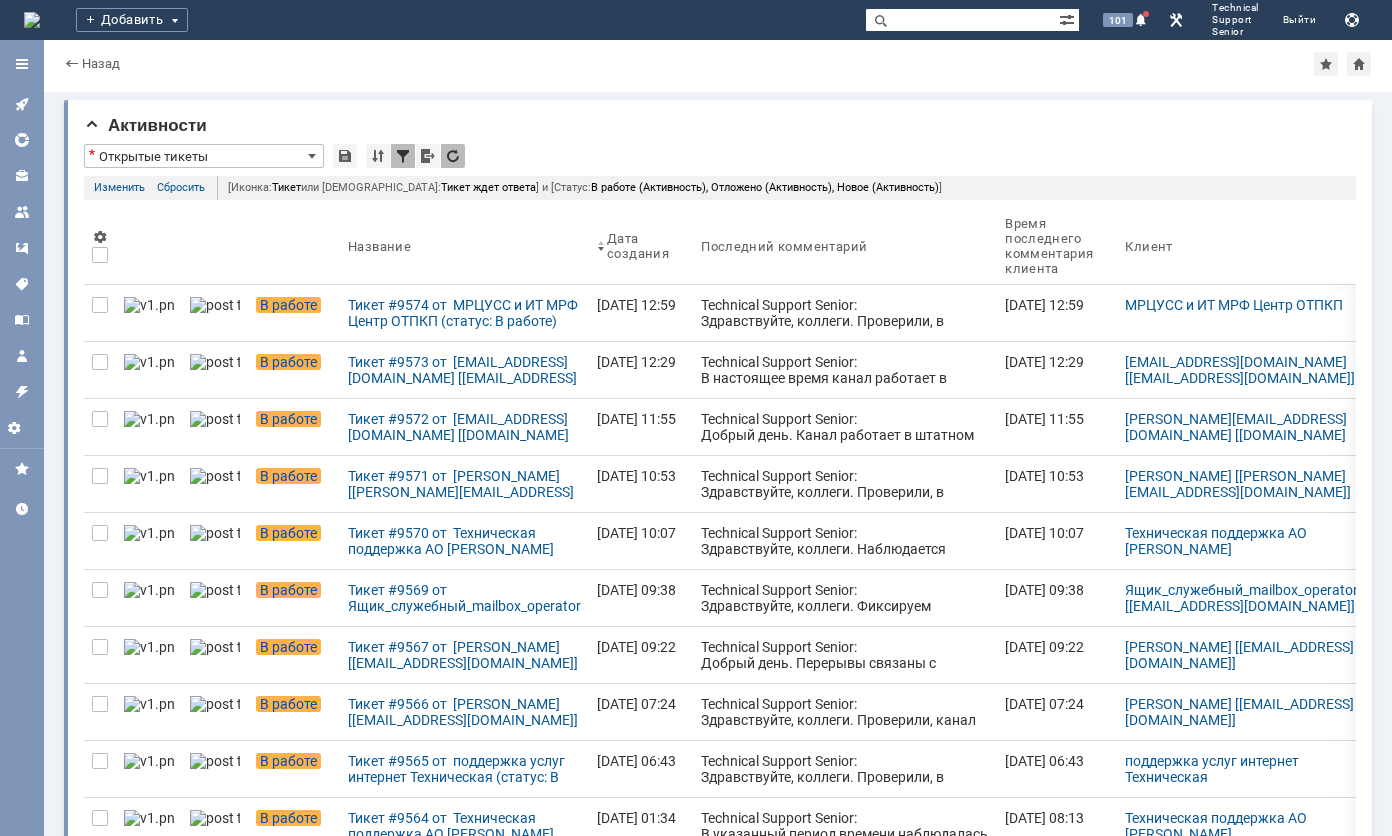 click at bounding box center (962, 20) 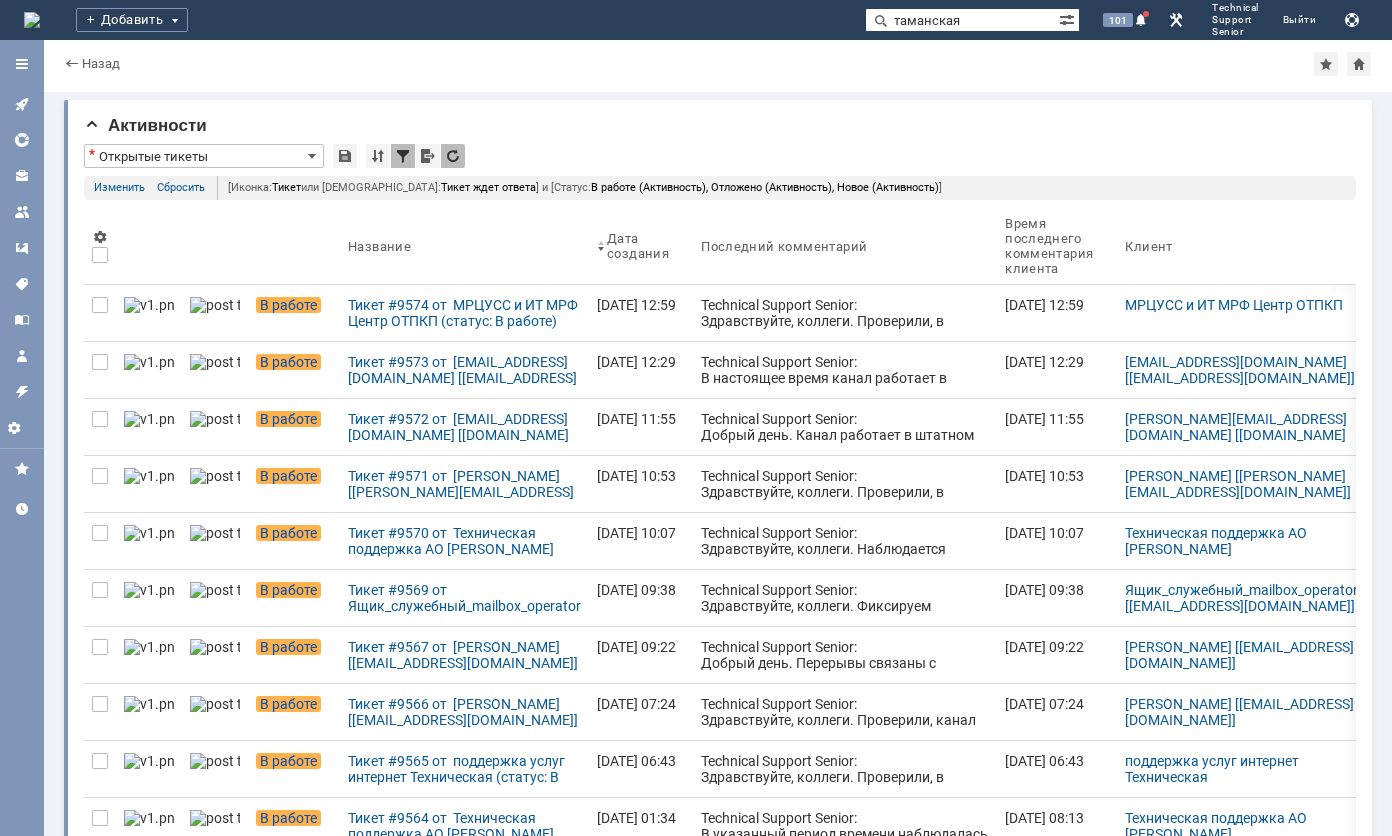 type on "таманская" 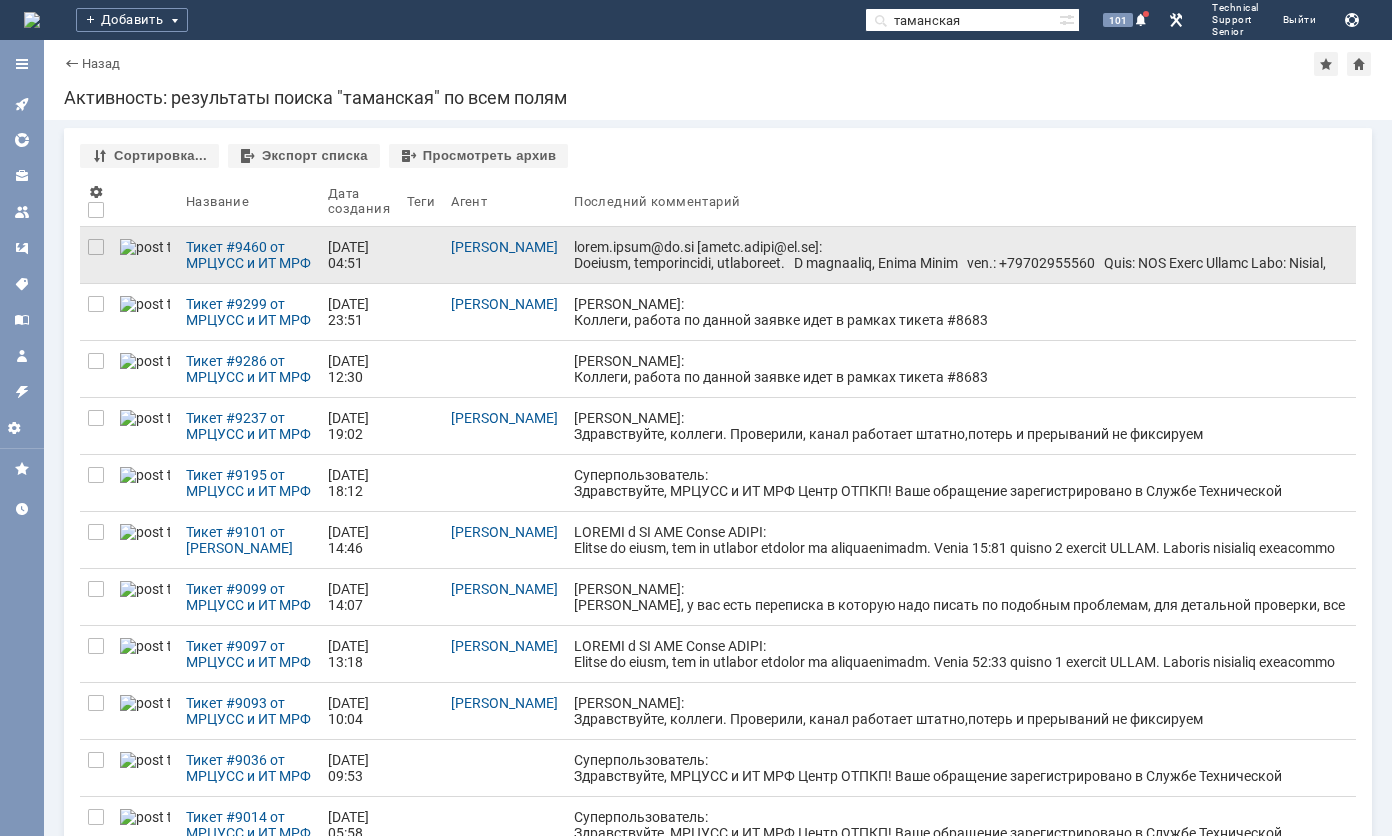 click at bounding box center [961, 479] 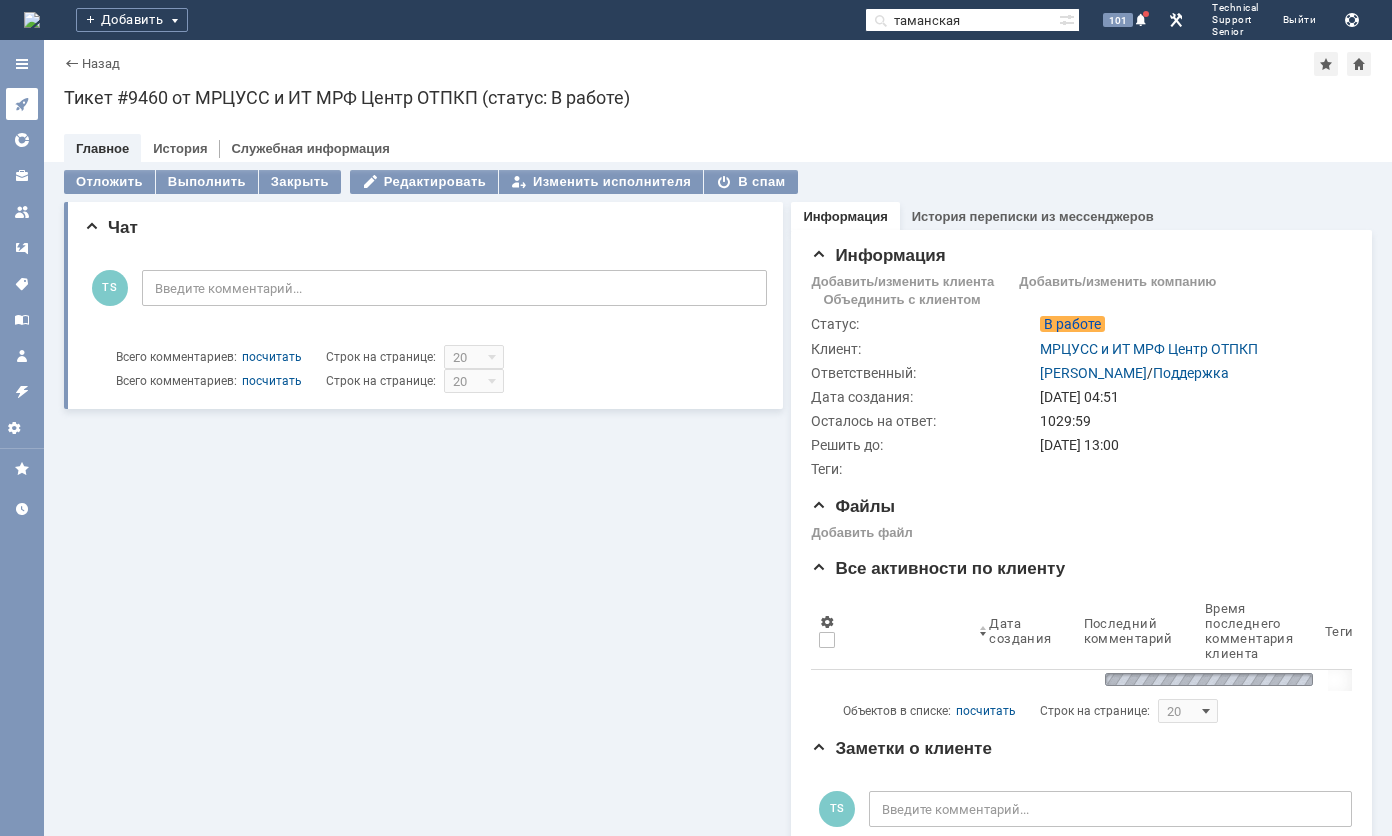click 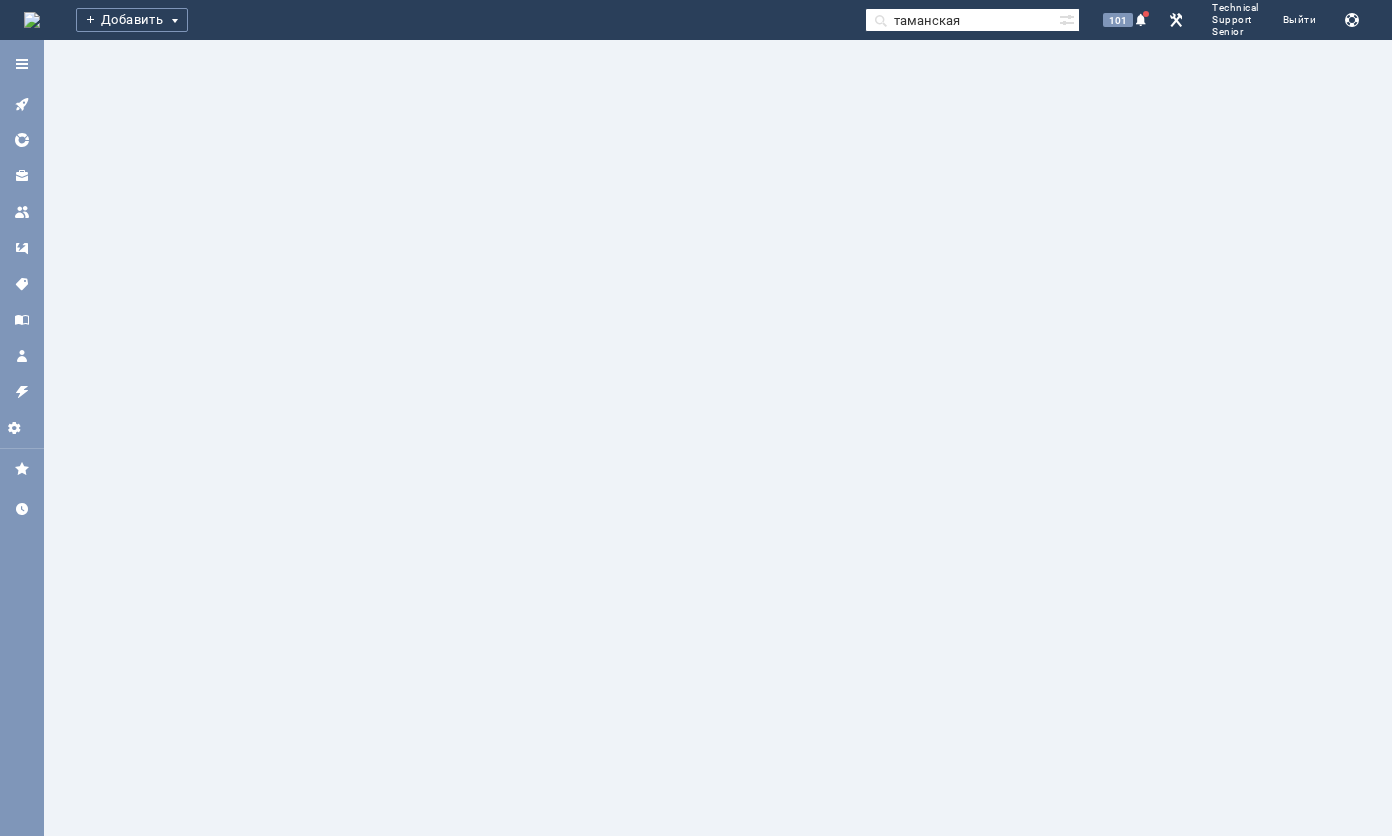 click on "таманская" at bounding box center [962, 20] 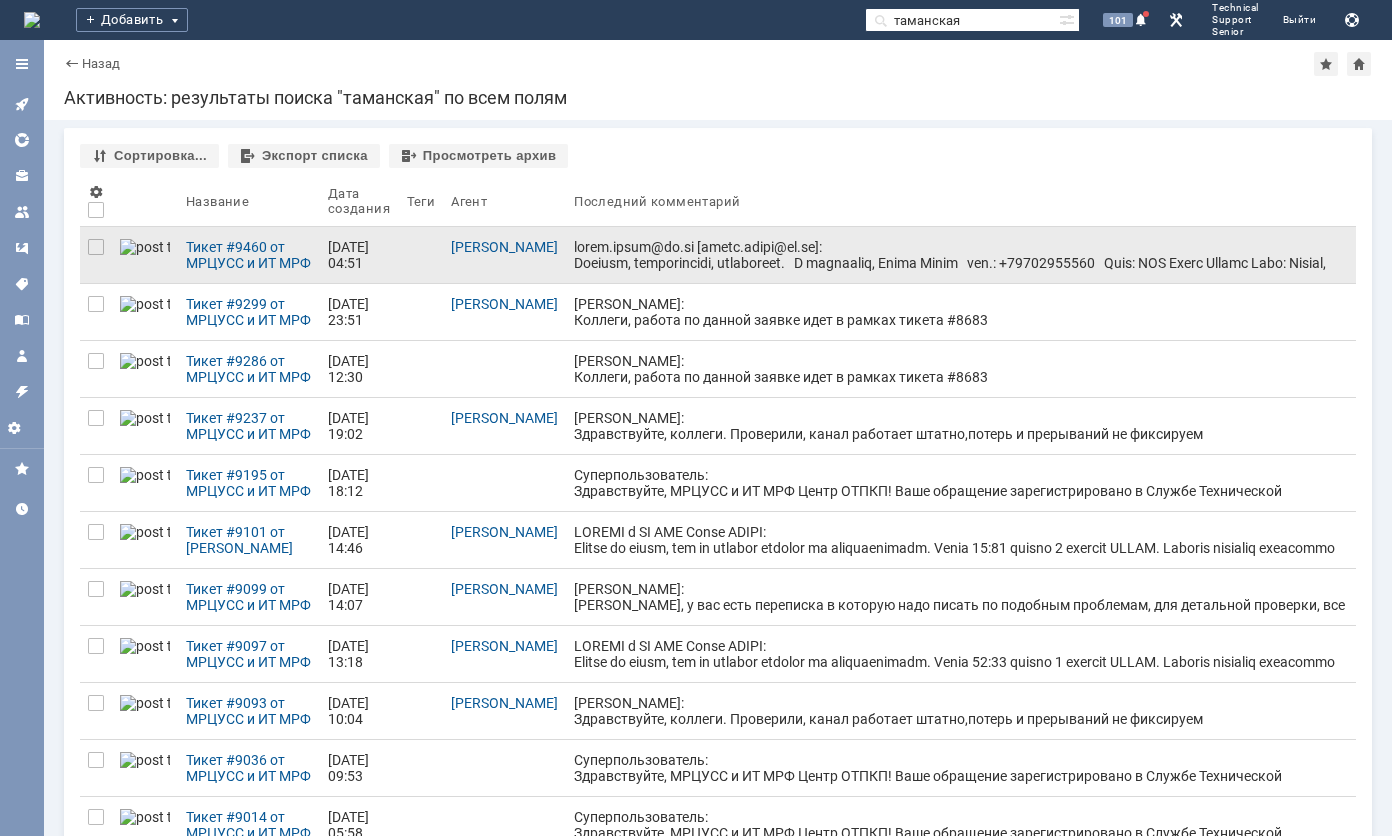click at bounding box center [961, 479] 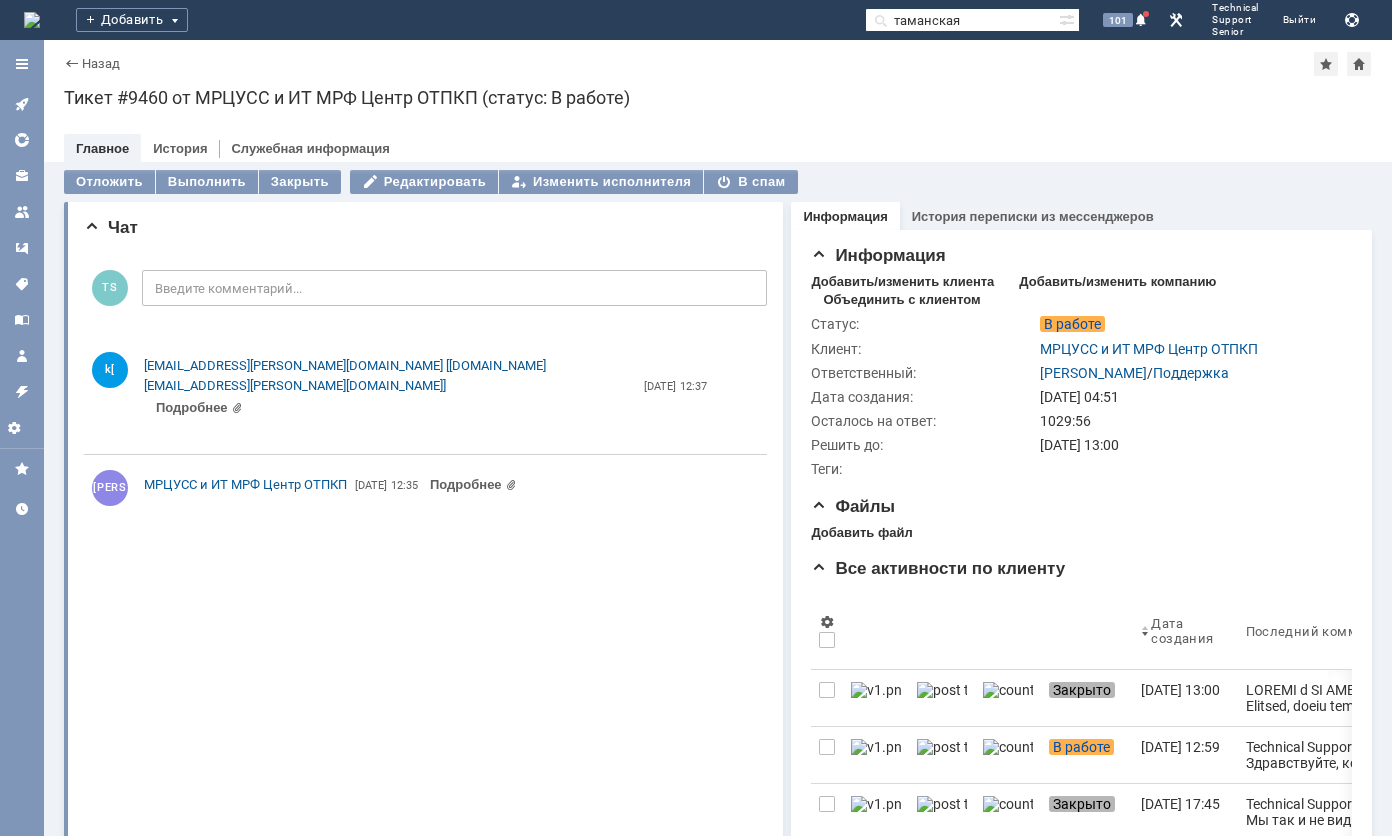 scroll, scrollTop: 0, scrollLeft: 0, axis: both 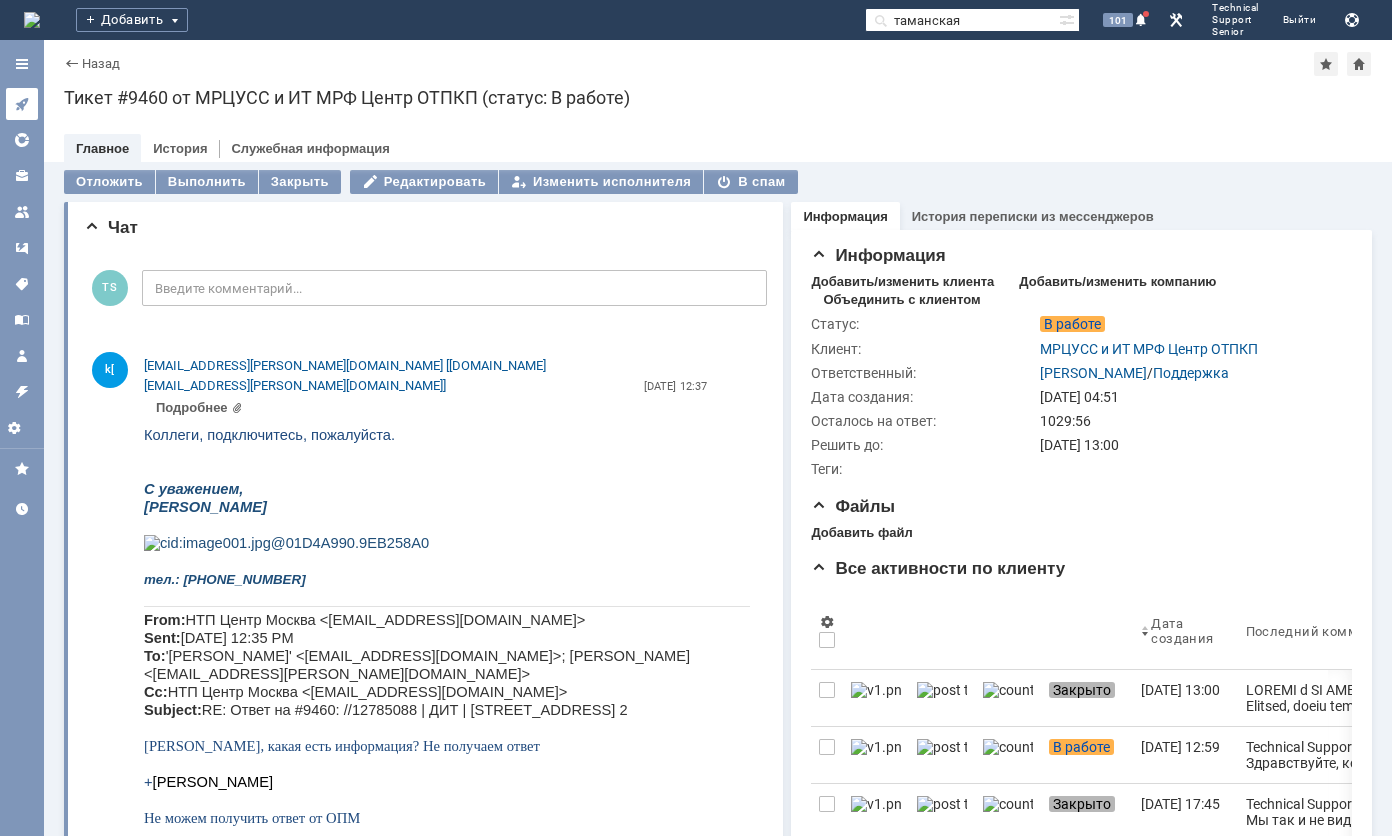 click at bounding box center [22, 104] 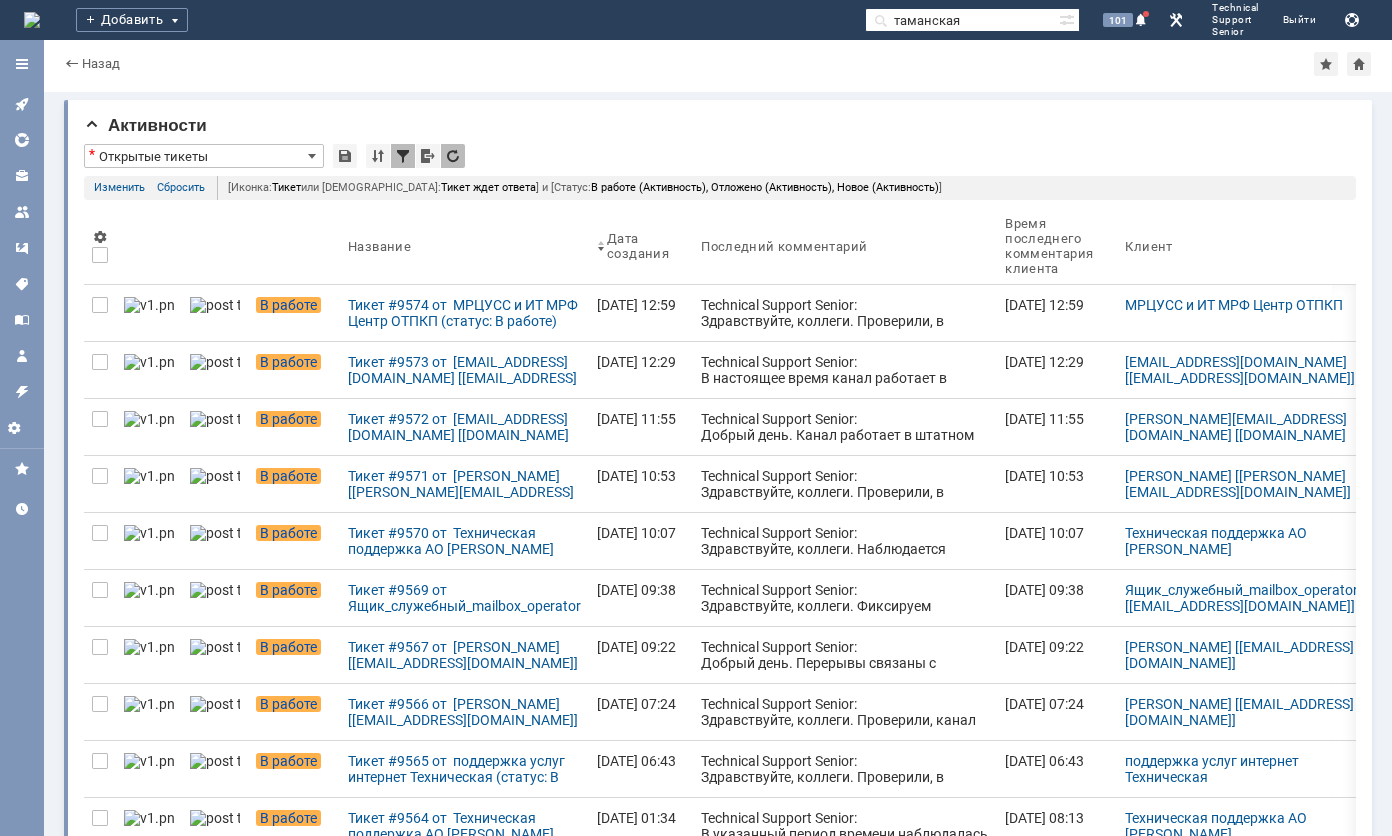 click on "таманская" at bounding box center (962, 20) 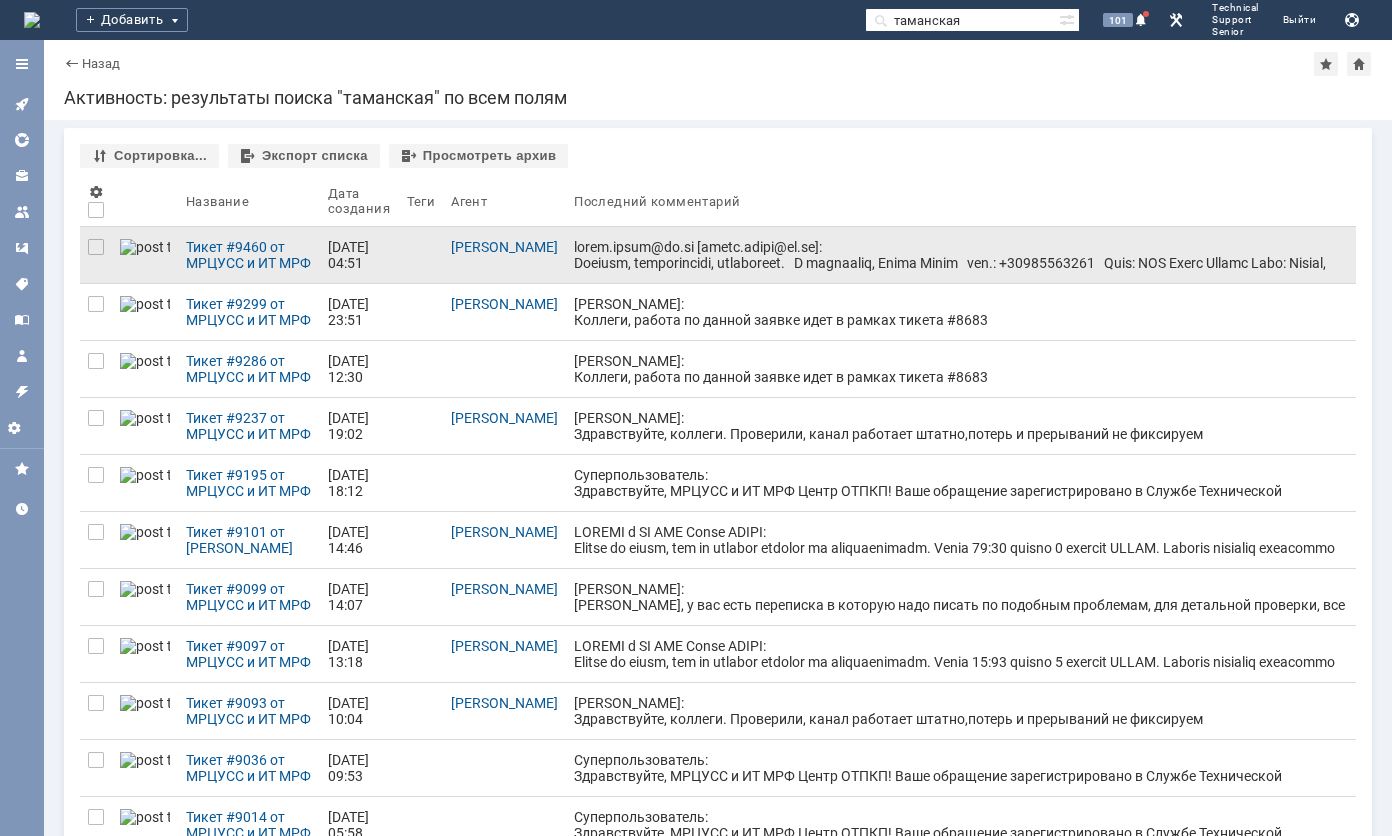 click at bounding box center [961, 479] 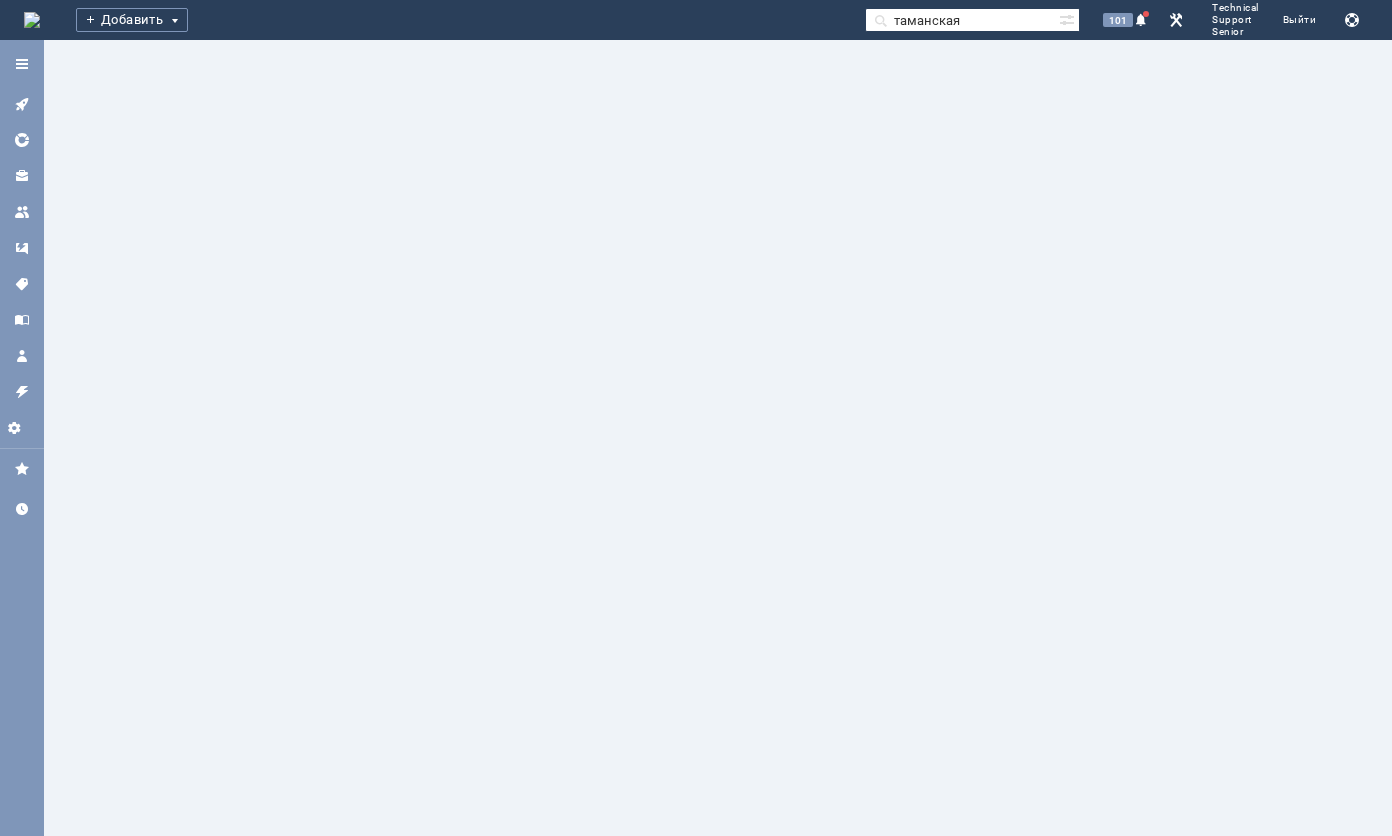 click at bounding box center (718, 438) 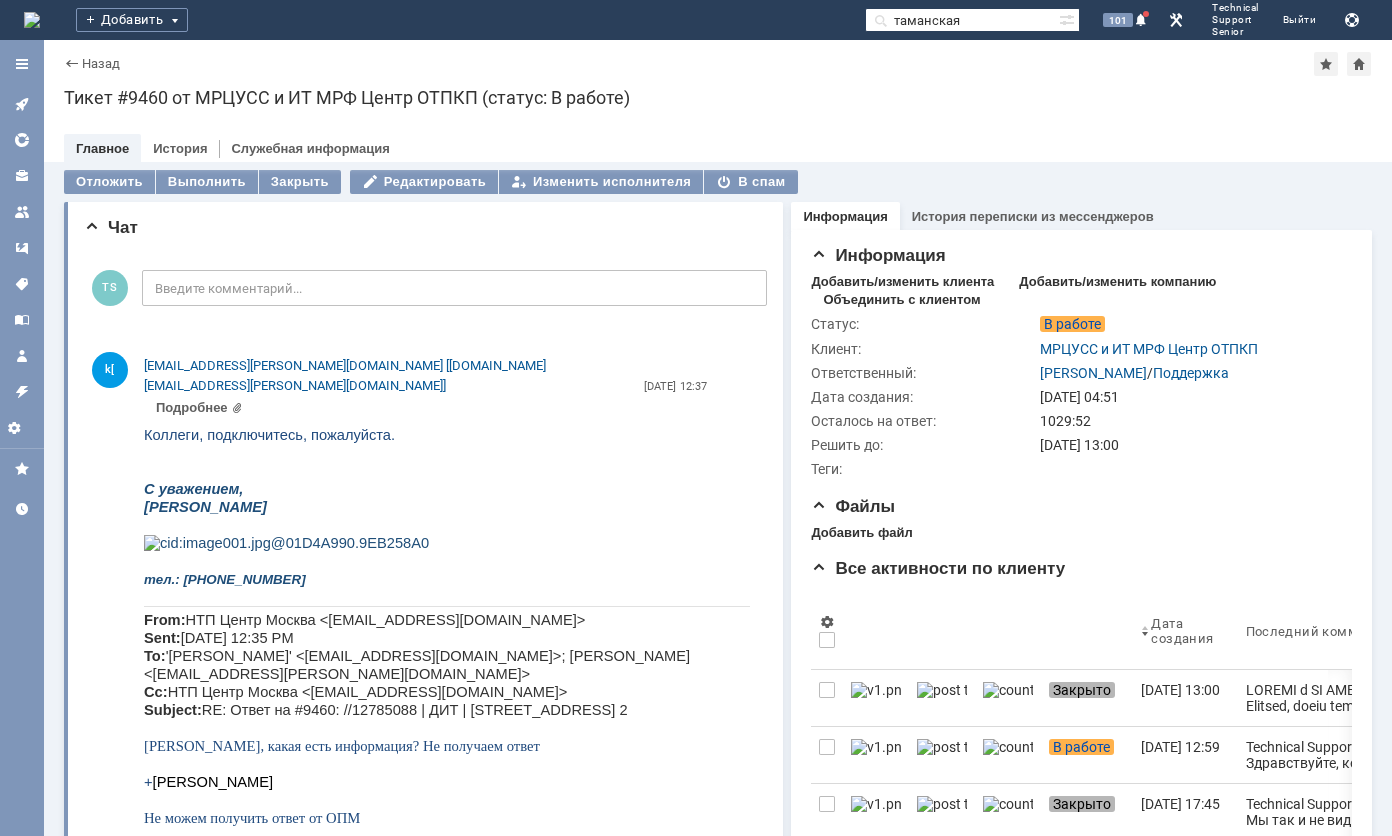 scroll, scrollTop: 0, scrollLeft: 0, axis: both 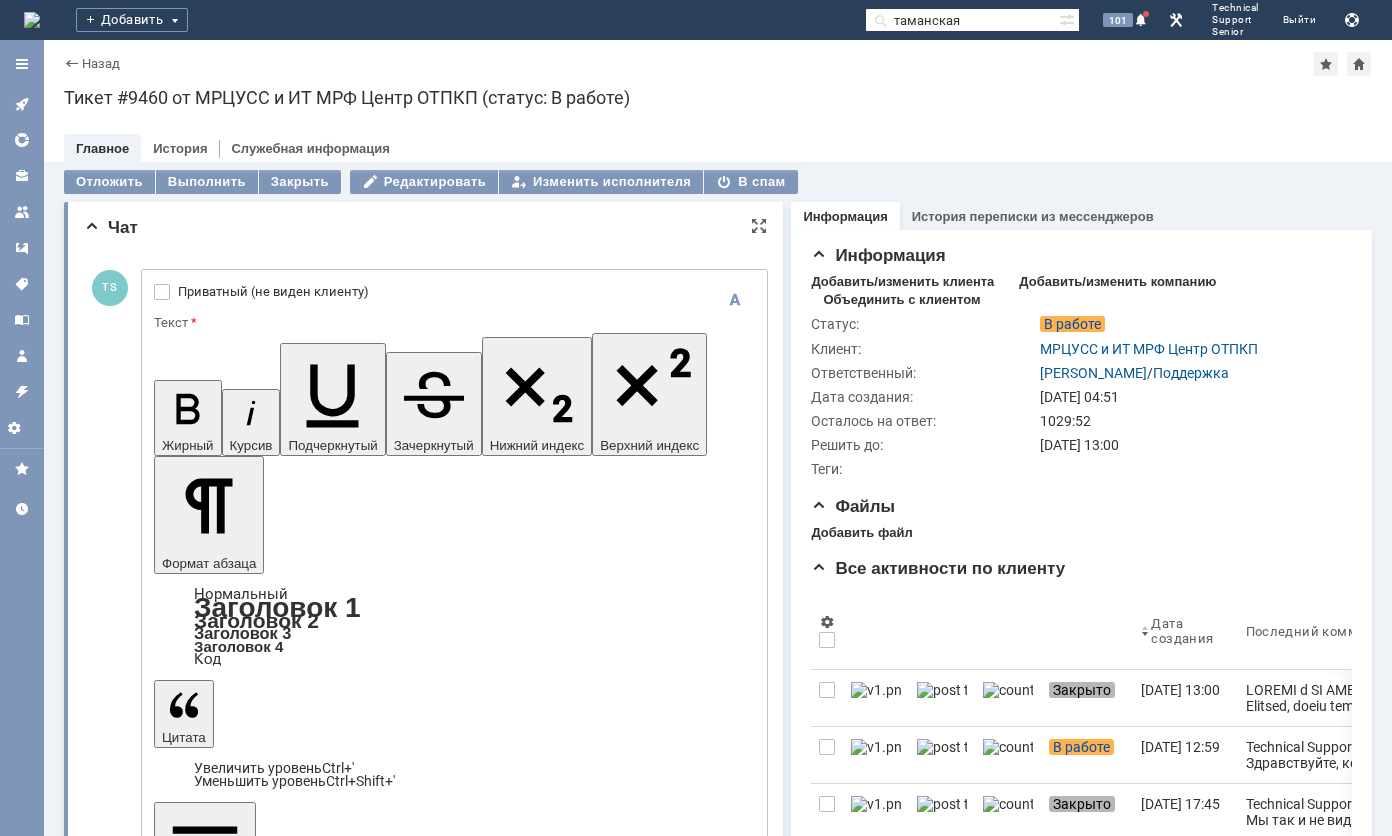 click at bounding box center (317, 4799) 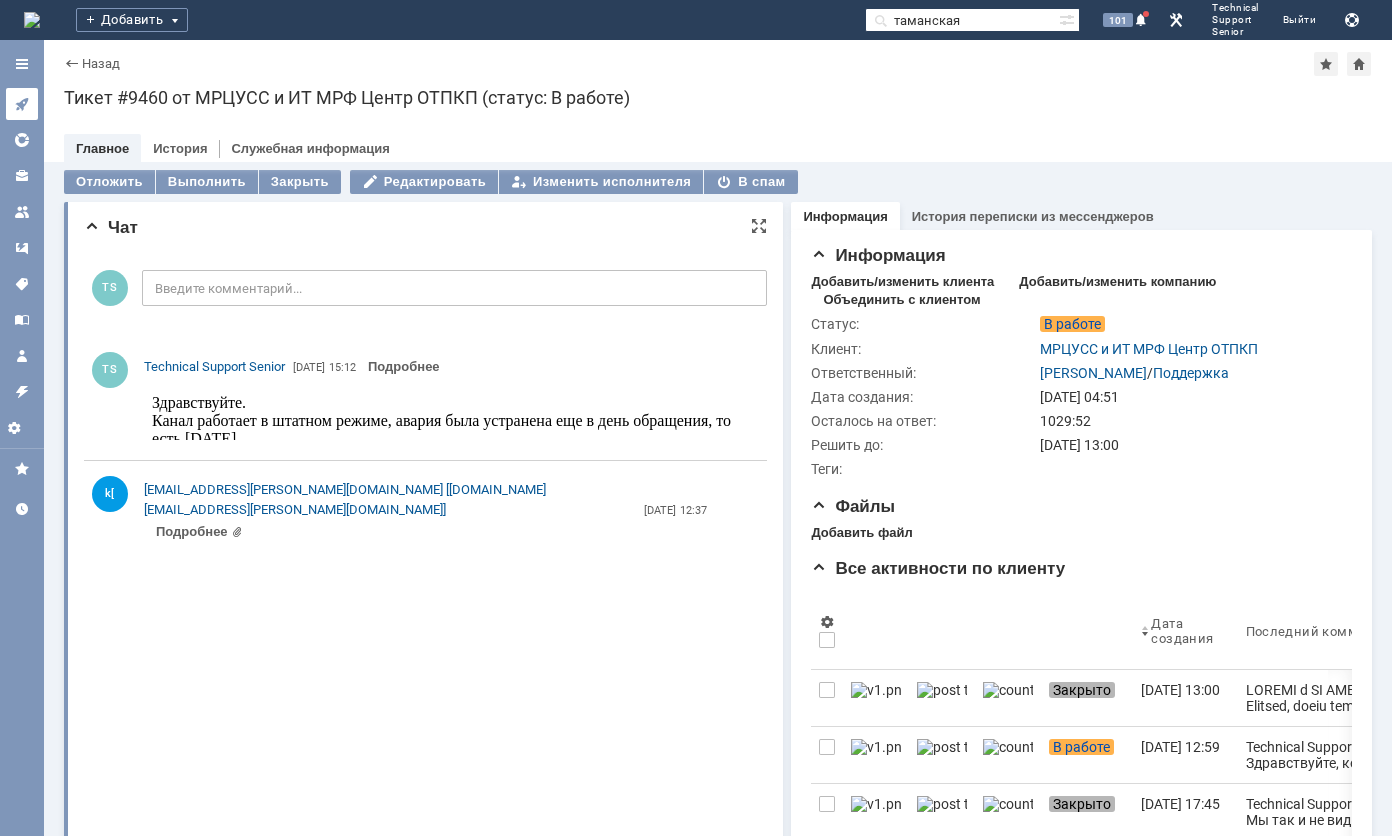 scroll, scrollTop: 0, scrollLeft: 0, axis: both 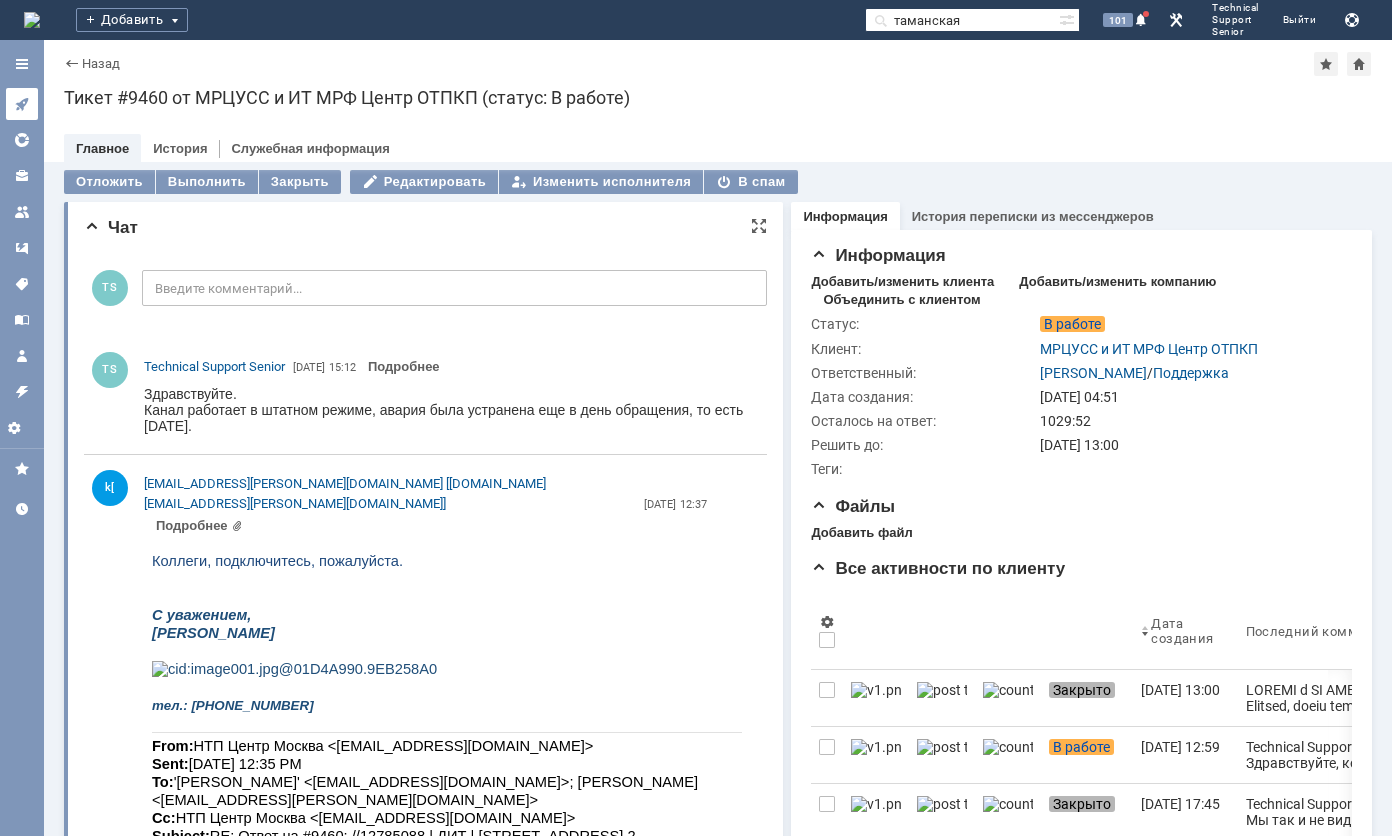 click at bounding box center (22, 104) 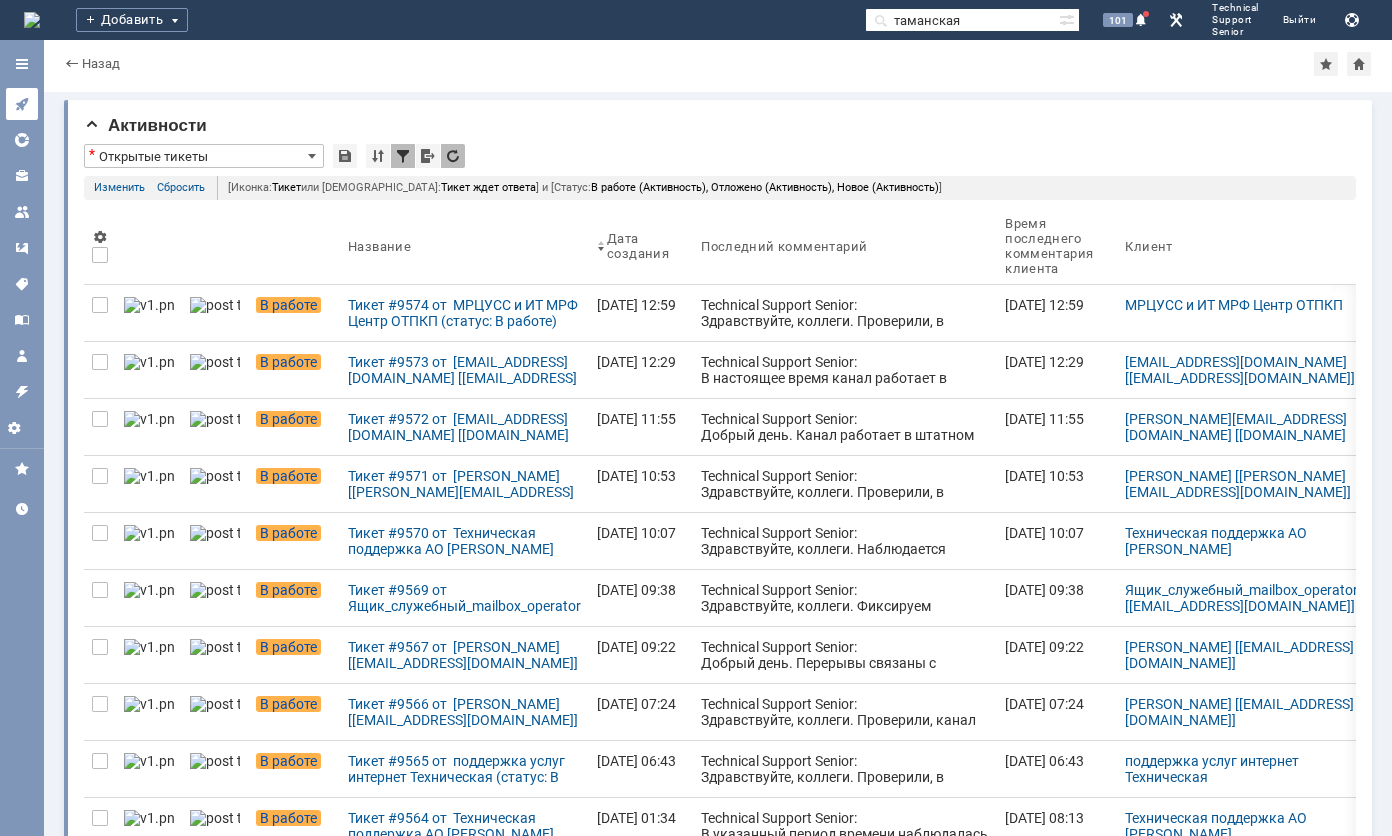click 